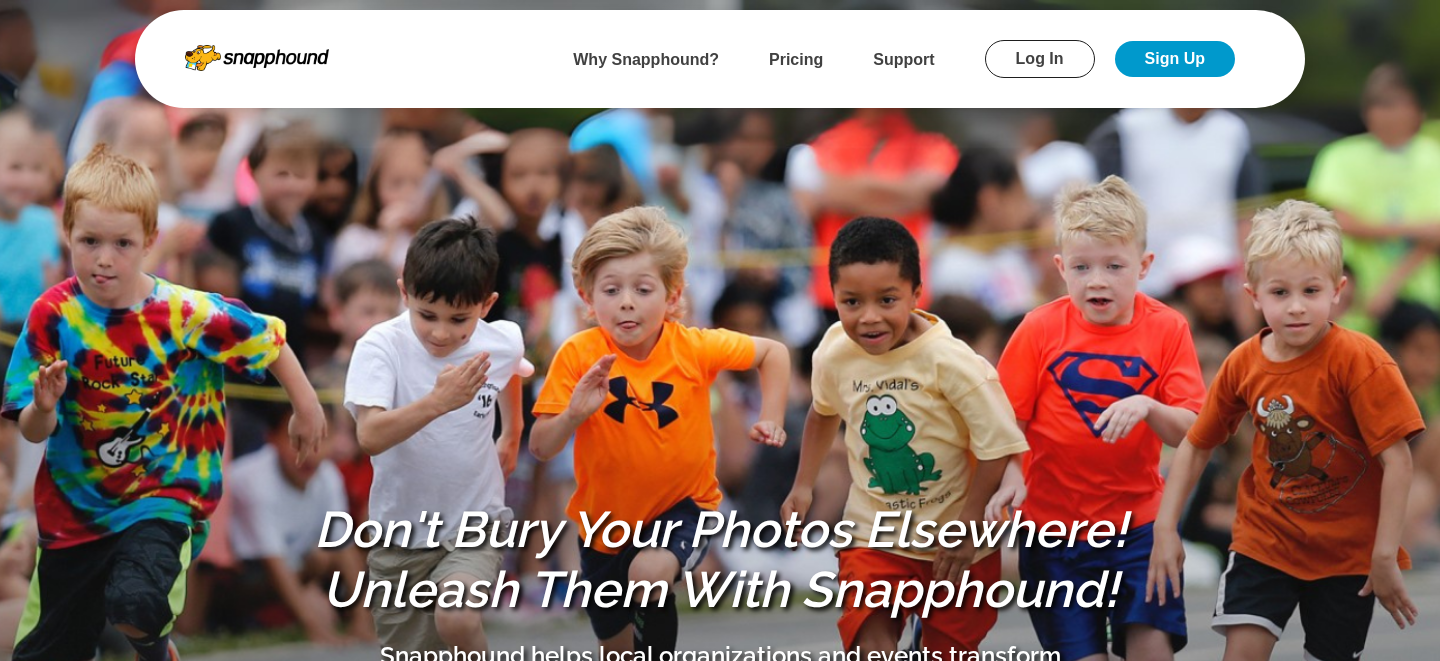 scroll, scrollTop: 0, scrollLeft: 0, axis: both 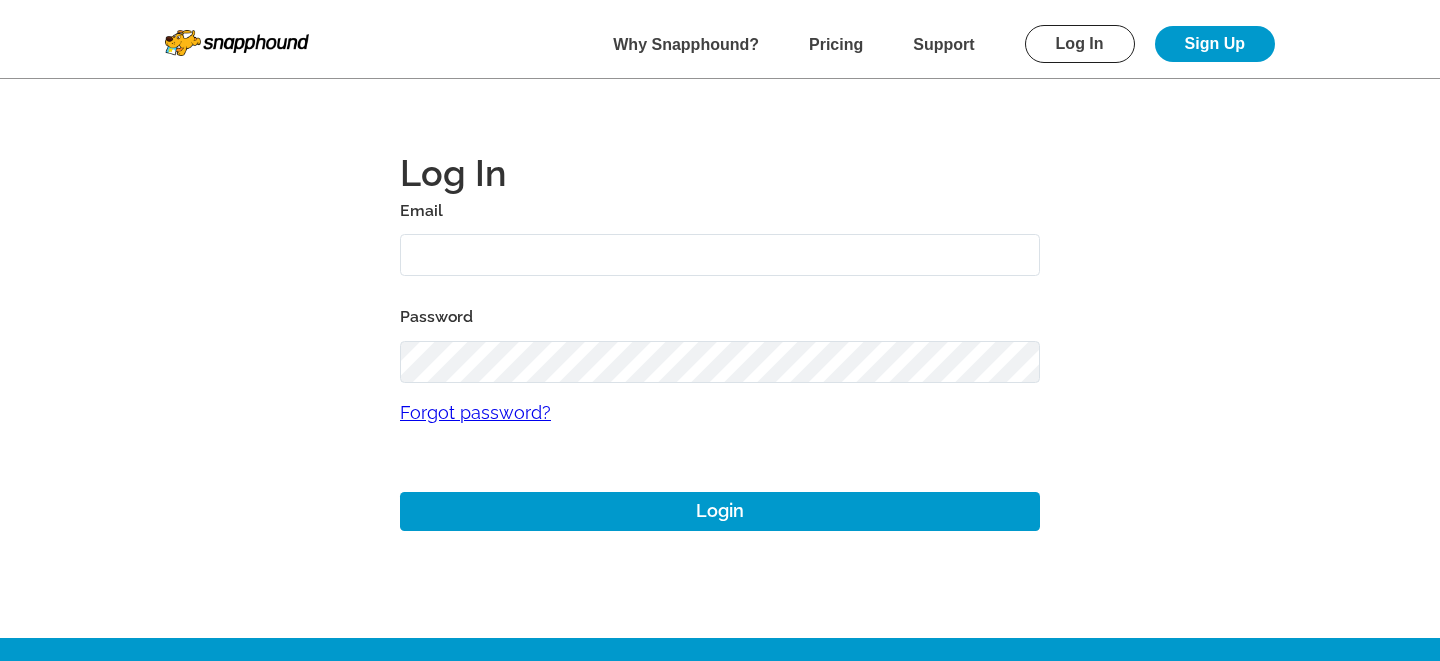 type on "mikezarrilli14@yahoo.com" 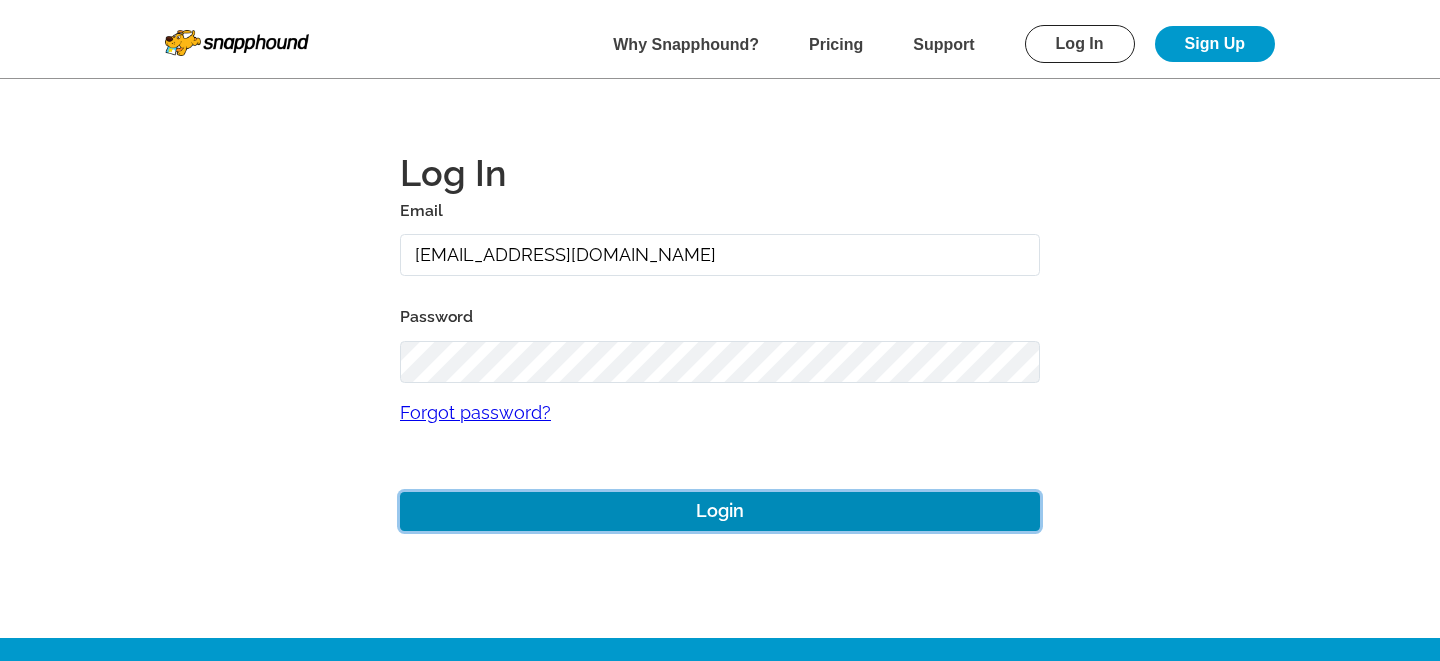 click on "Login" at bounding box center [720, 511] 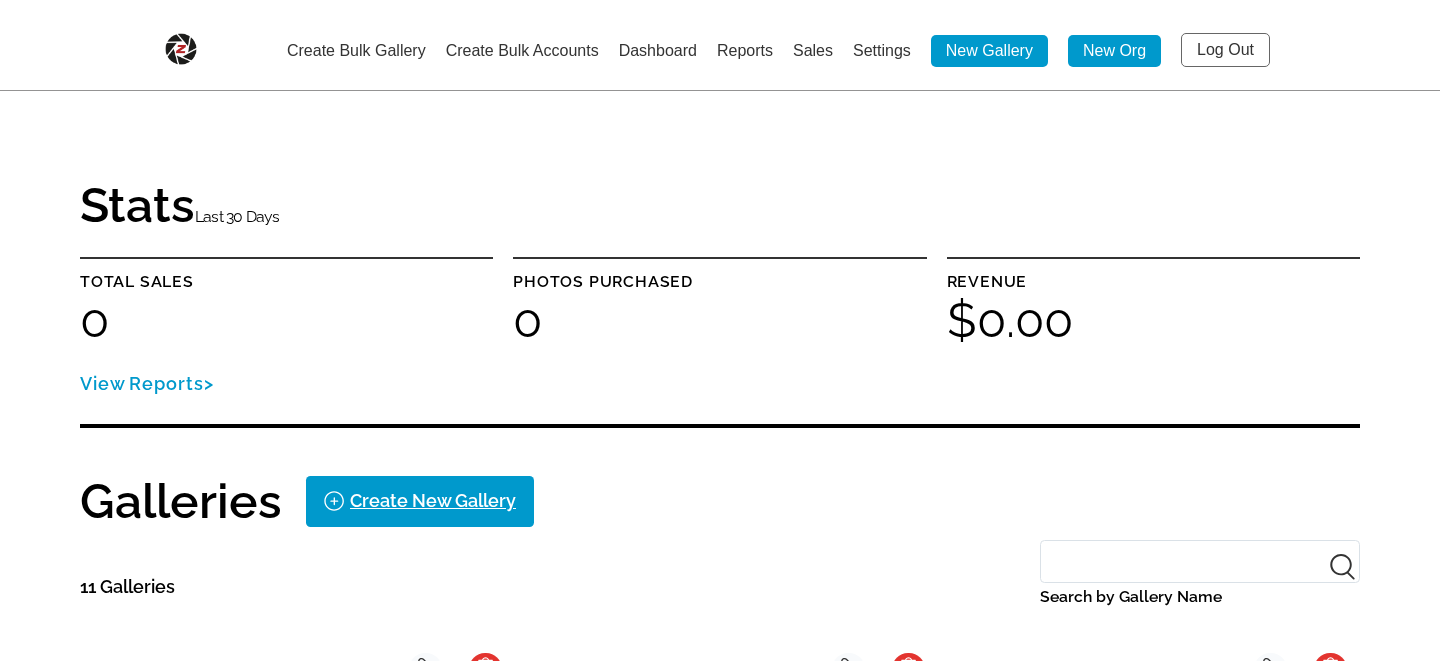 click on "New Org" at bounding box center [1114, 51] 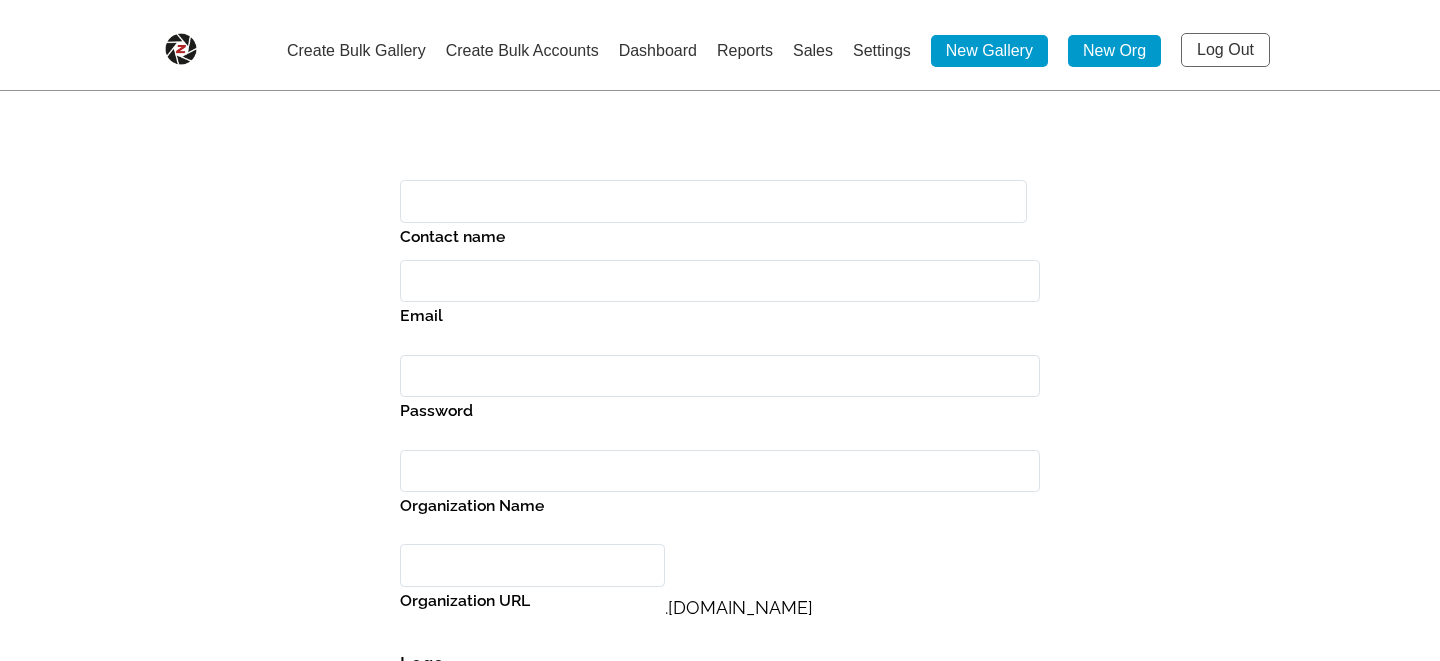 click on "Contact name" at bounding box center (713, 201) 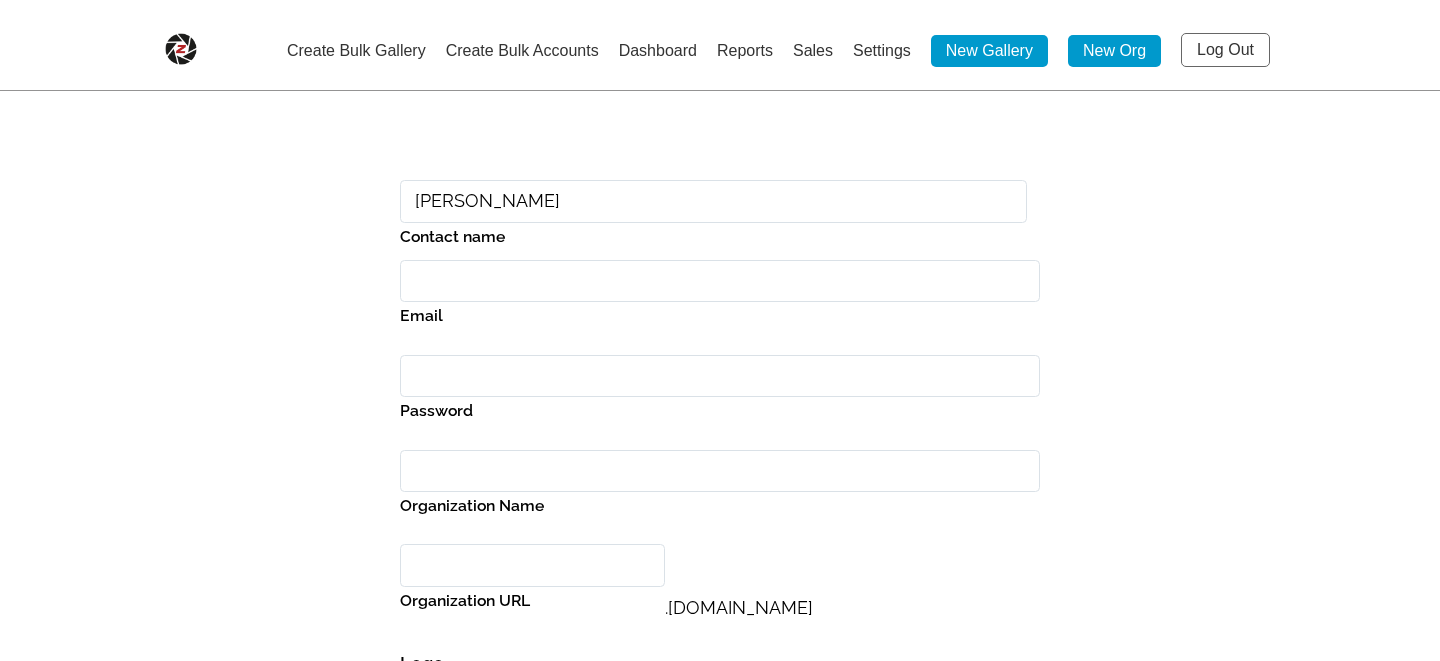 type on "[PERSON_NAME]" 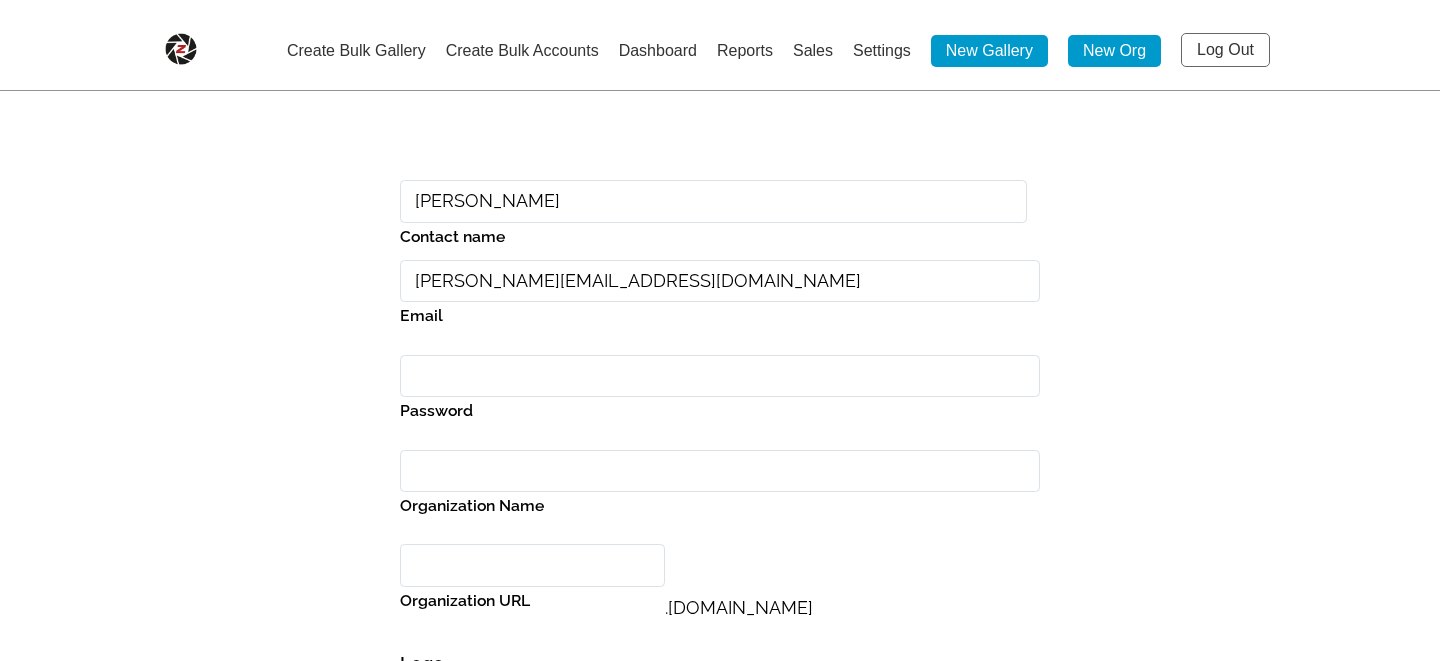 type on "[PERSON_NAME][EMAIL_ADDRESS][DOMAIN_NAME]" 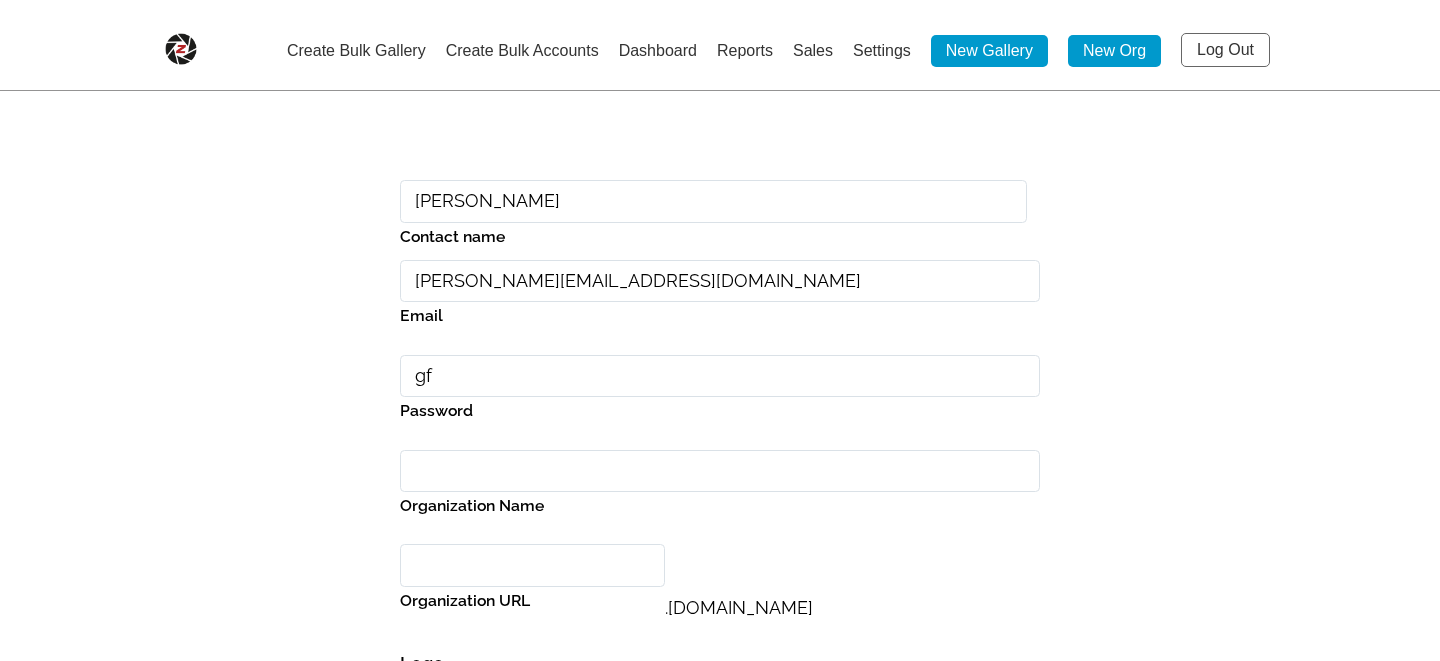 type on "g" 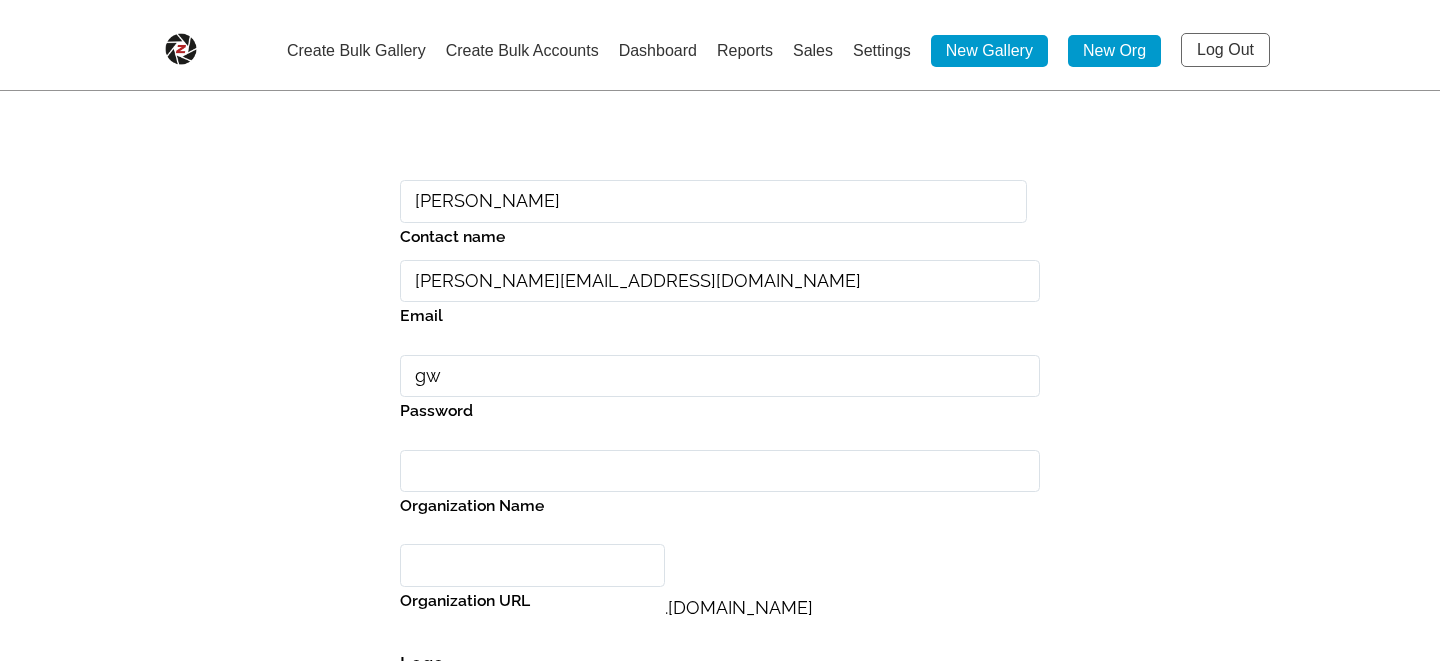 type on "g" 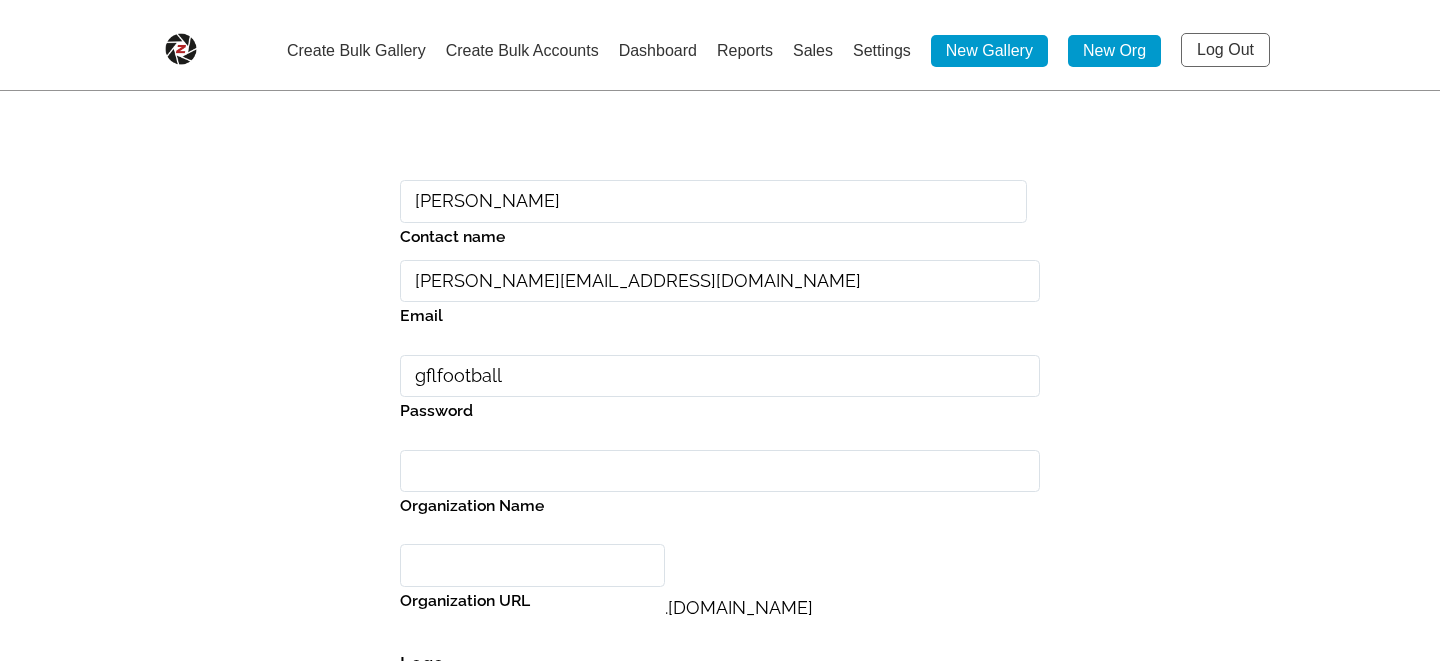 type on "gflfootball" 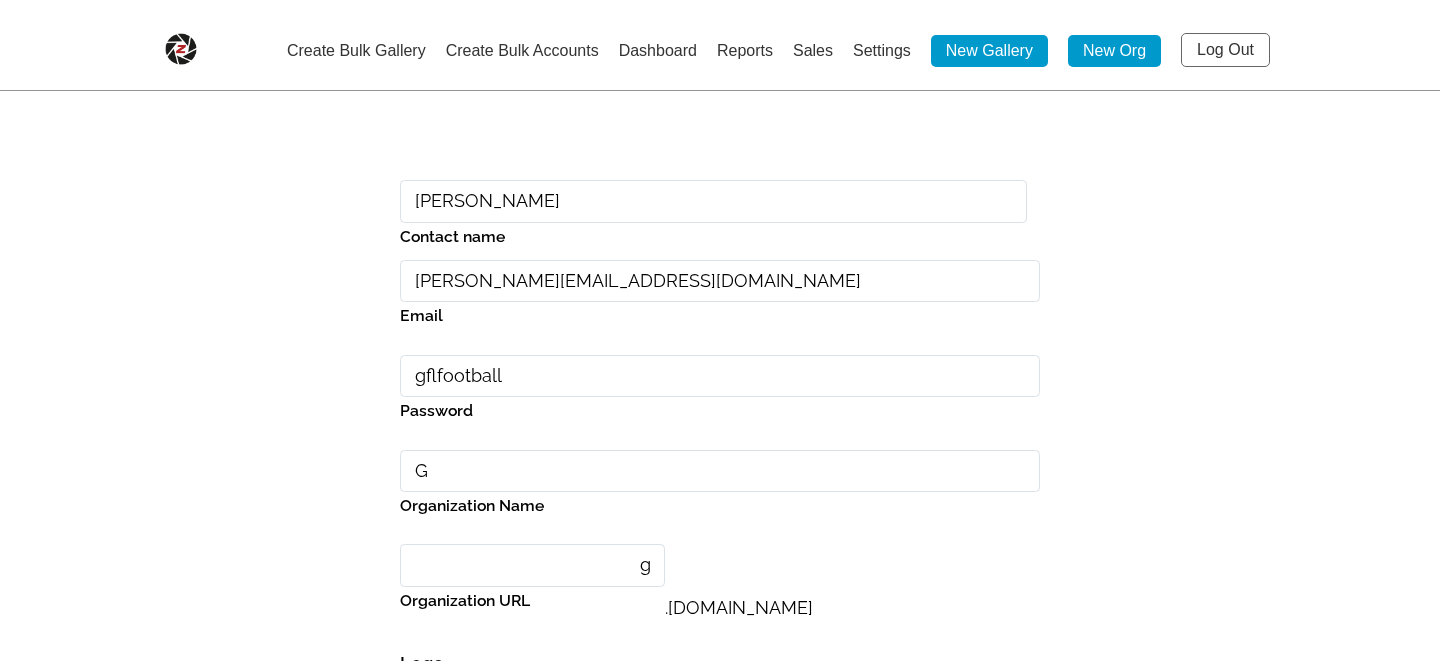 type on "GF" 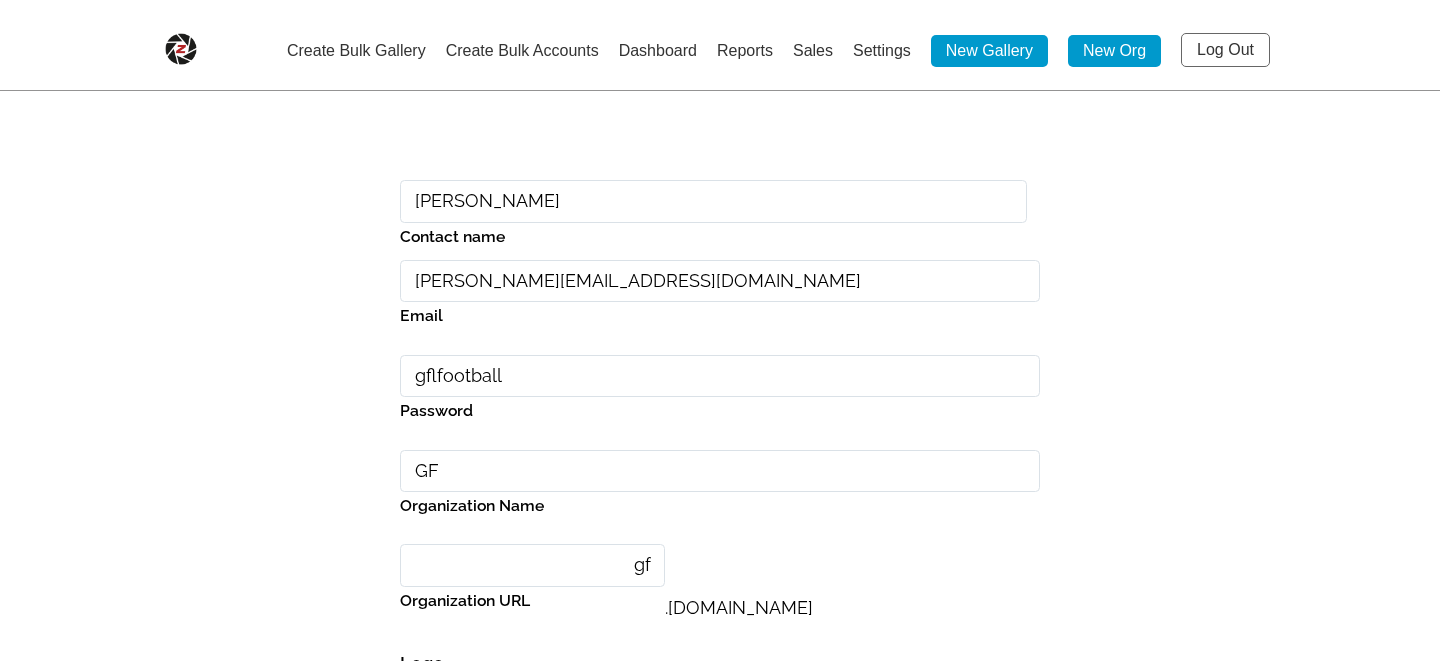 type on "GFL" 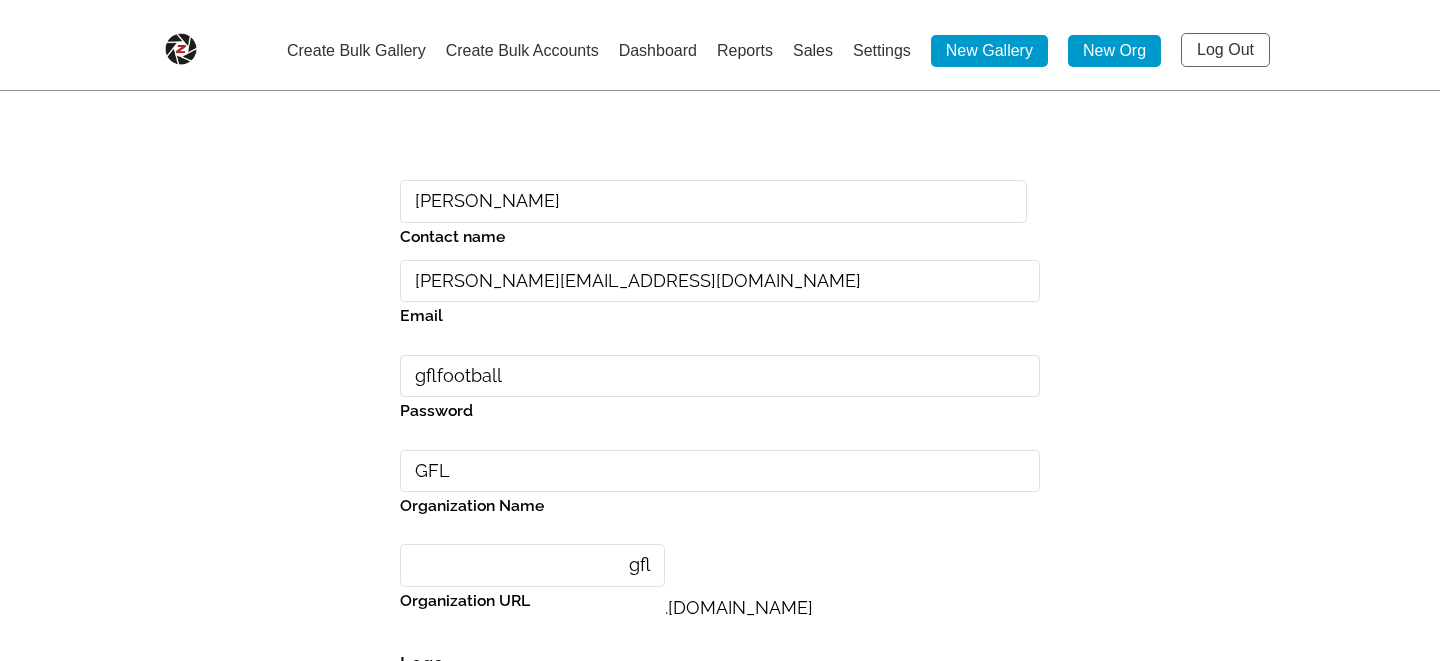 type on "GFL F" 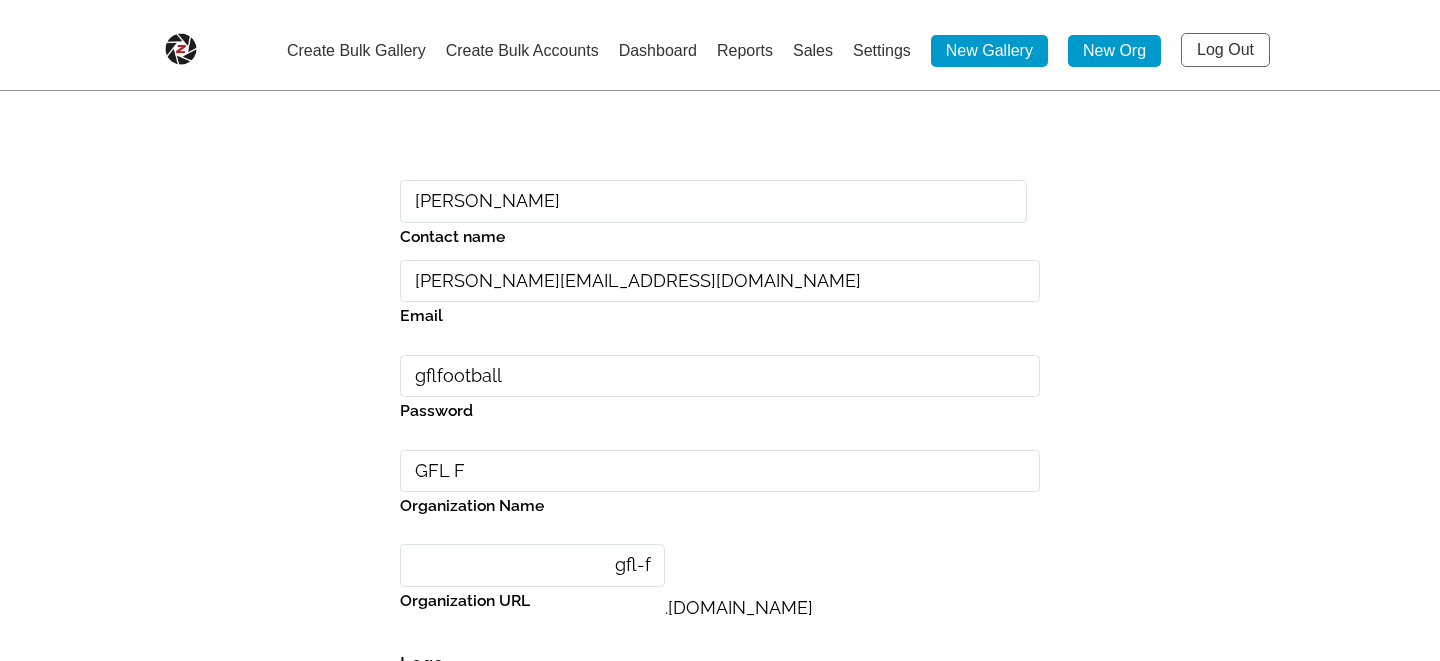 type on "GFL Fo" 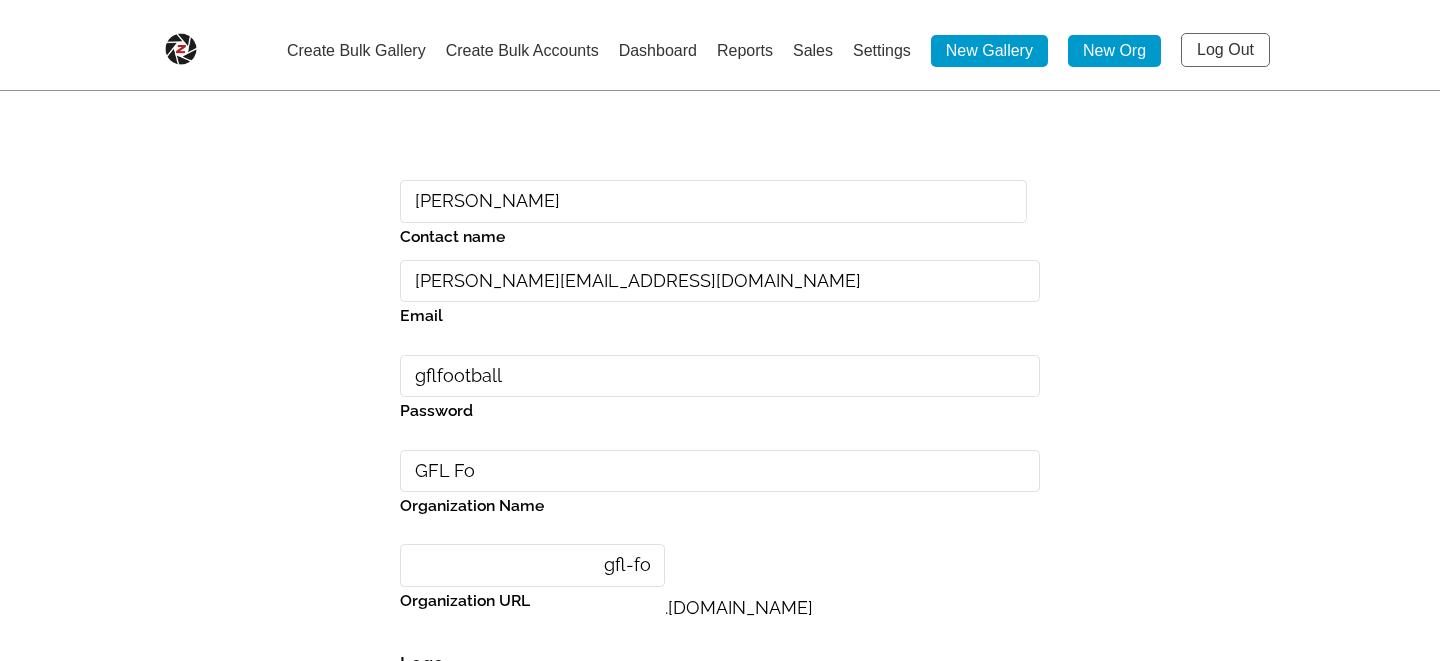 type on "GFL Foo" 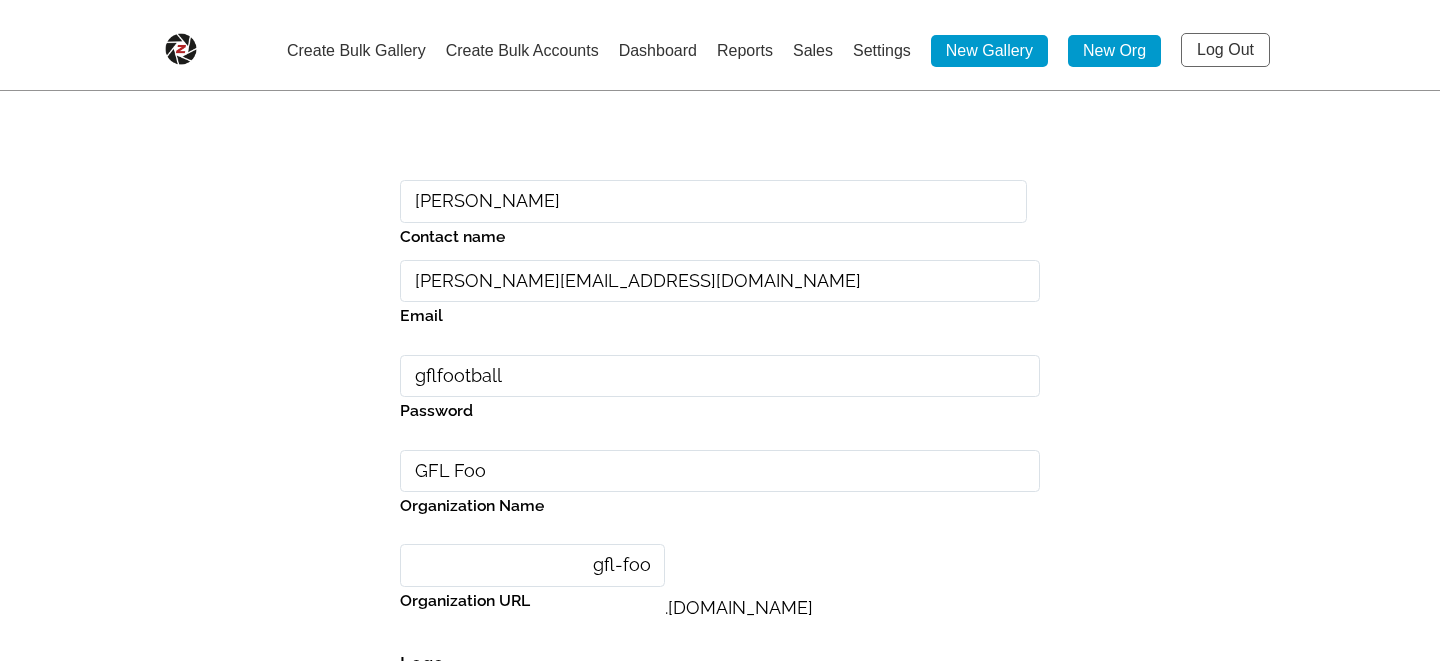 type on "GFL Foot" 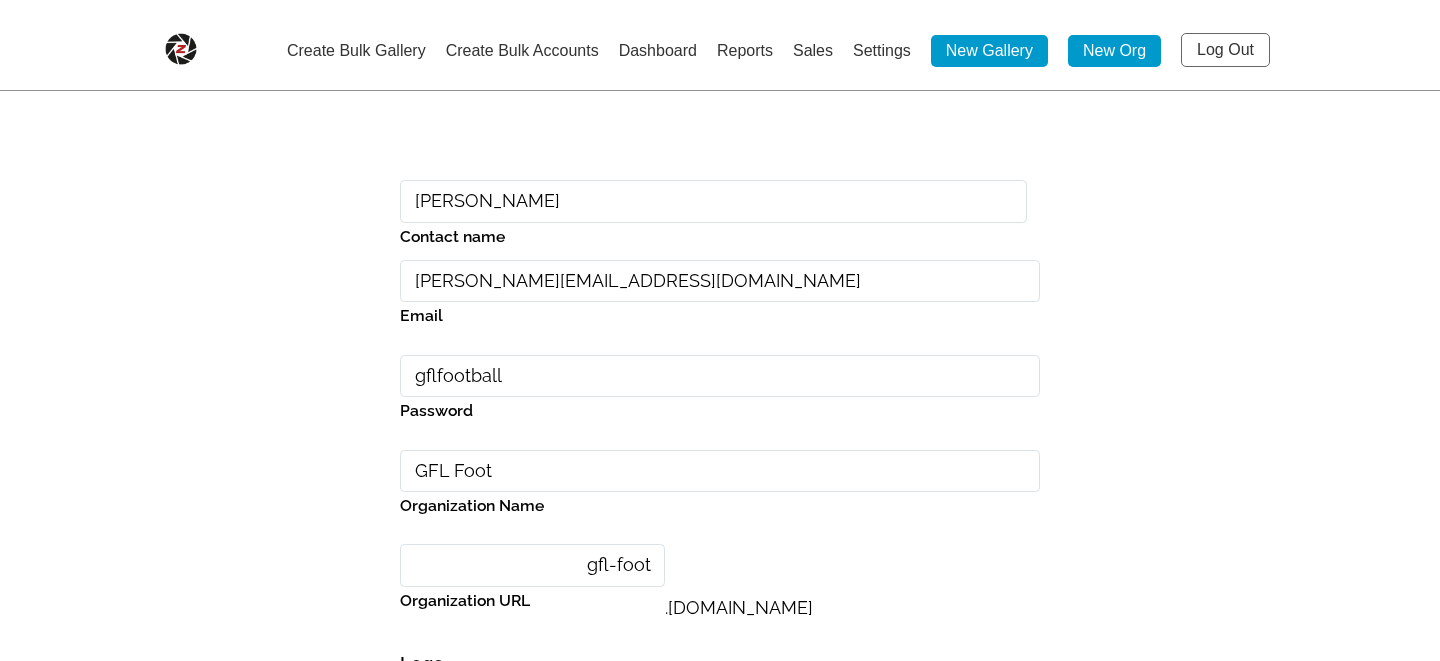 type on "GFL Foota" 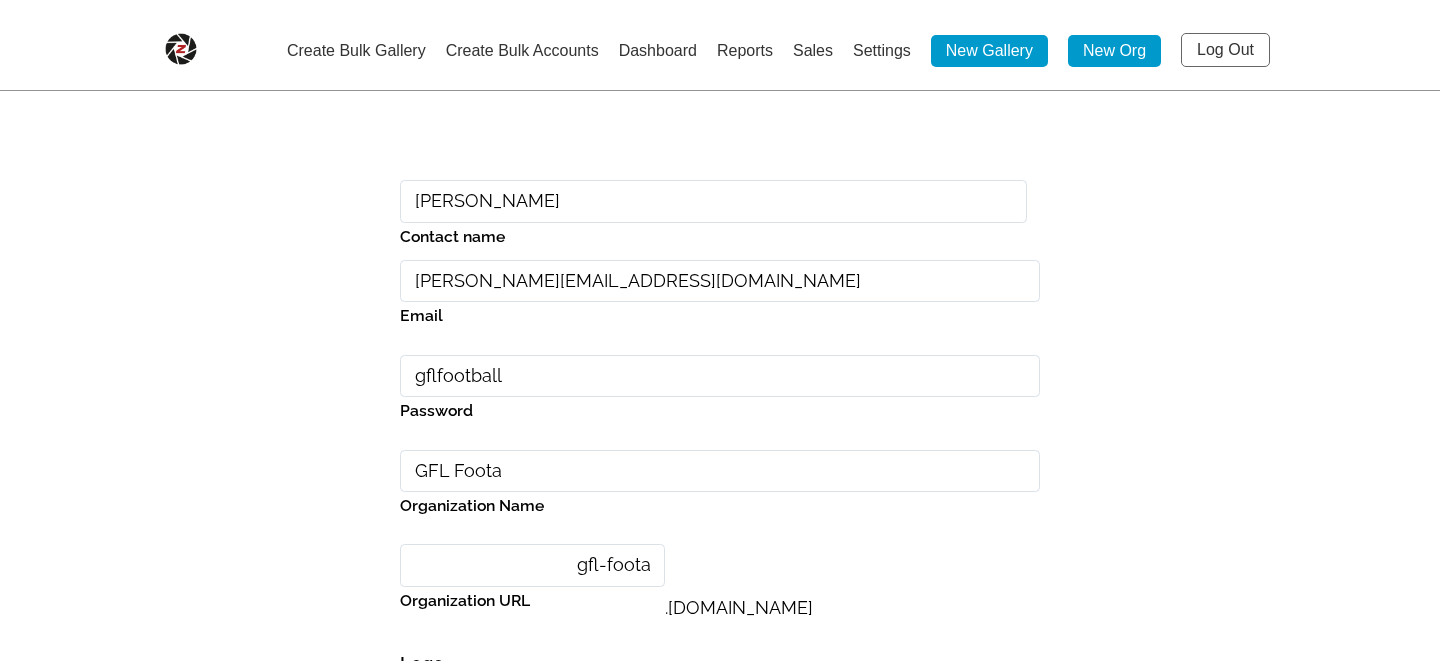 type on "GFL Footal" 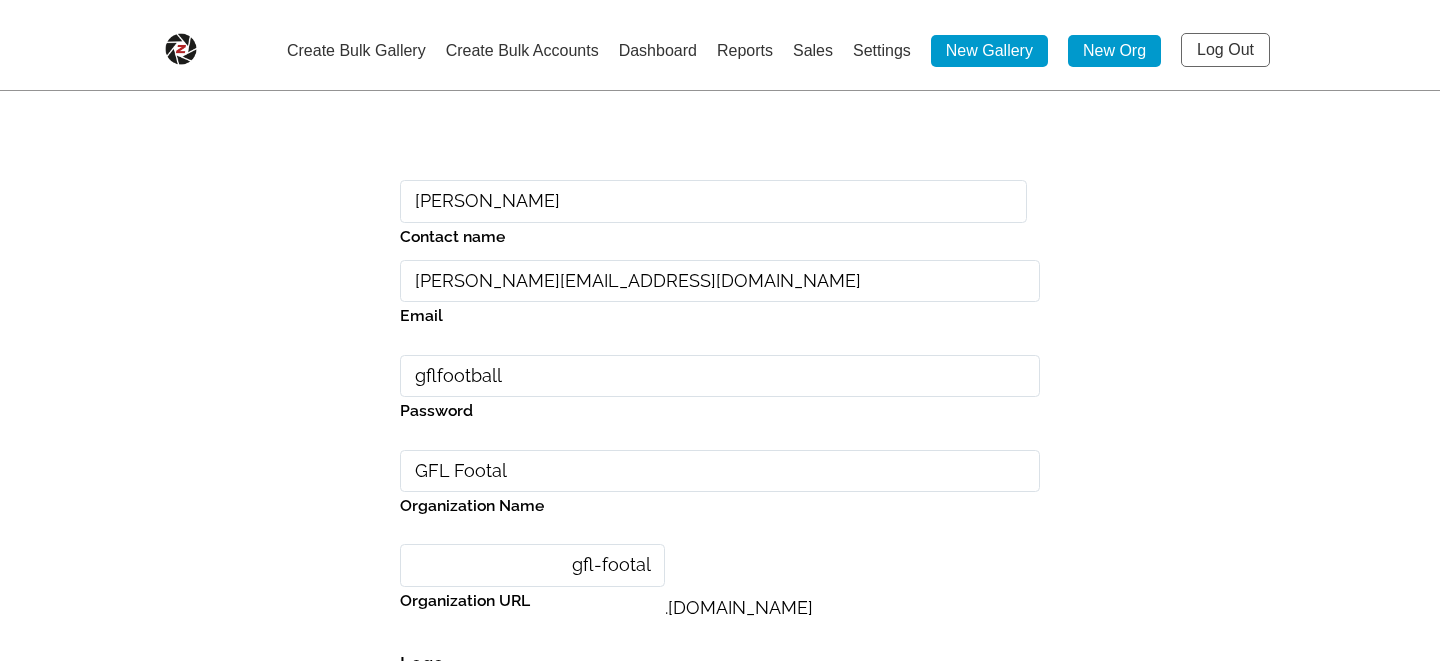 type on "GFL Footall" 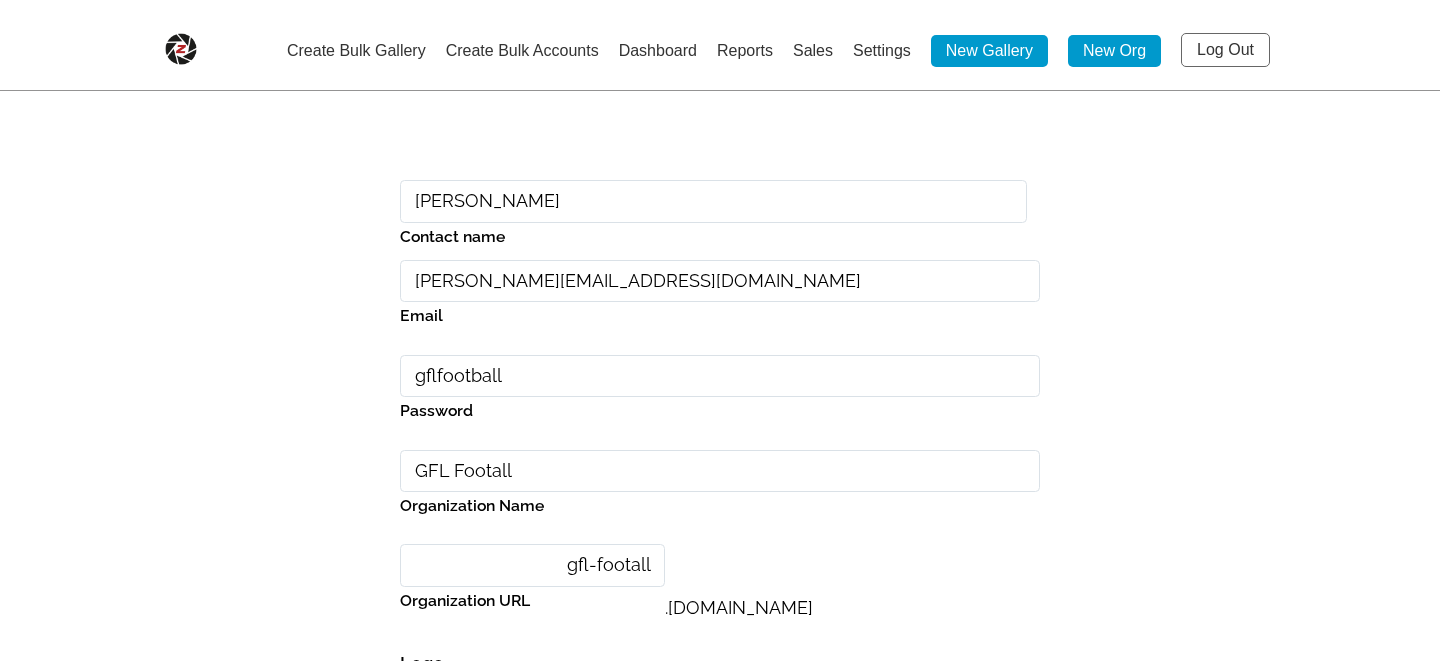 type on "GFL Footal" 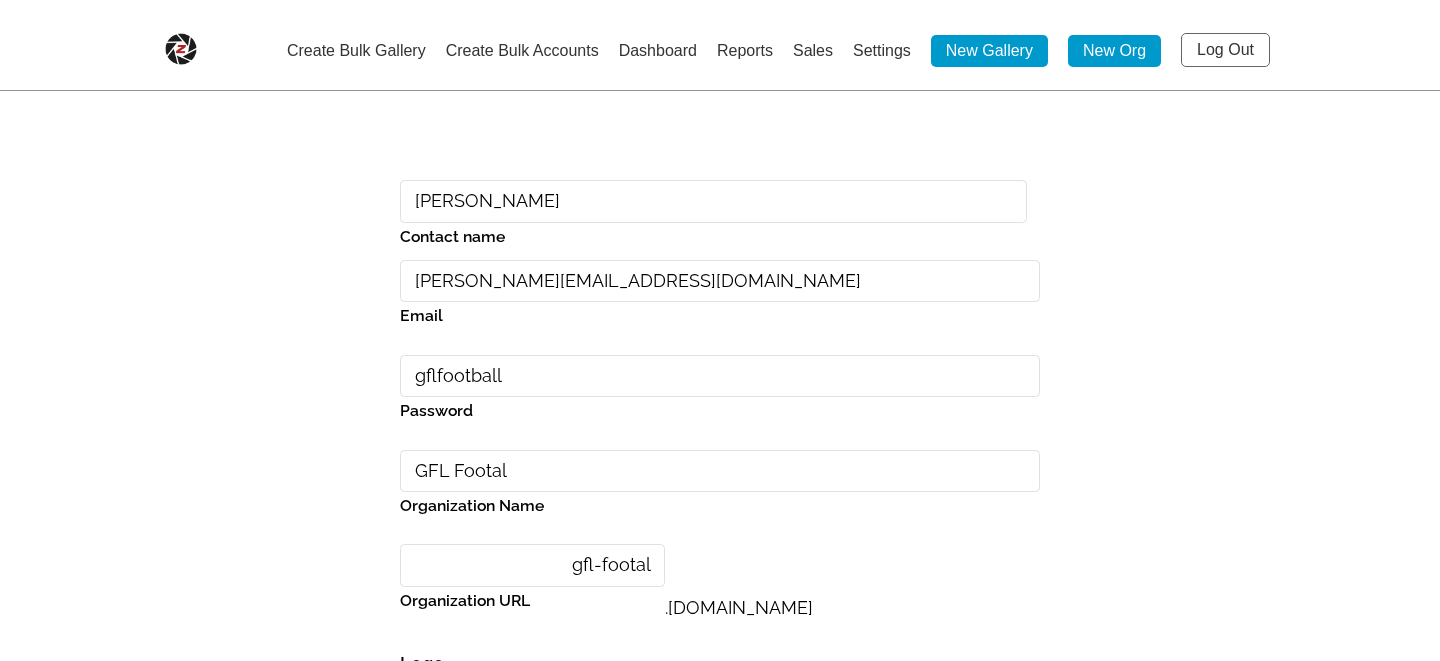 type on "GFL Foota" 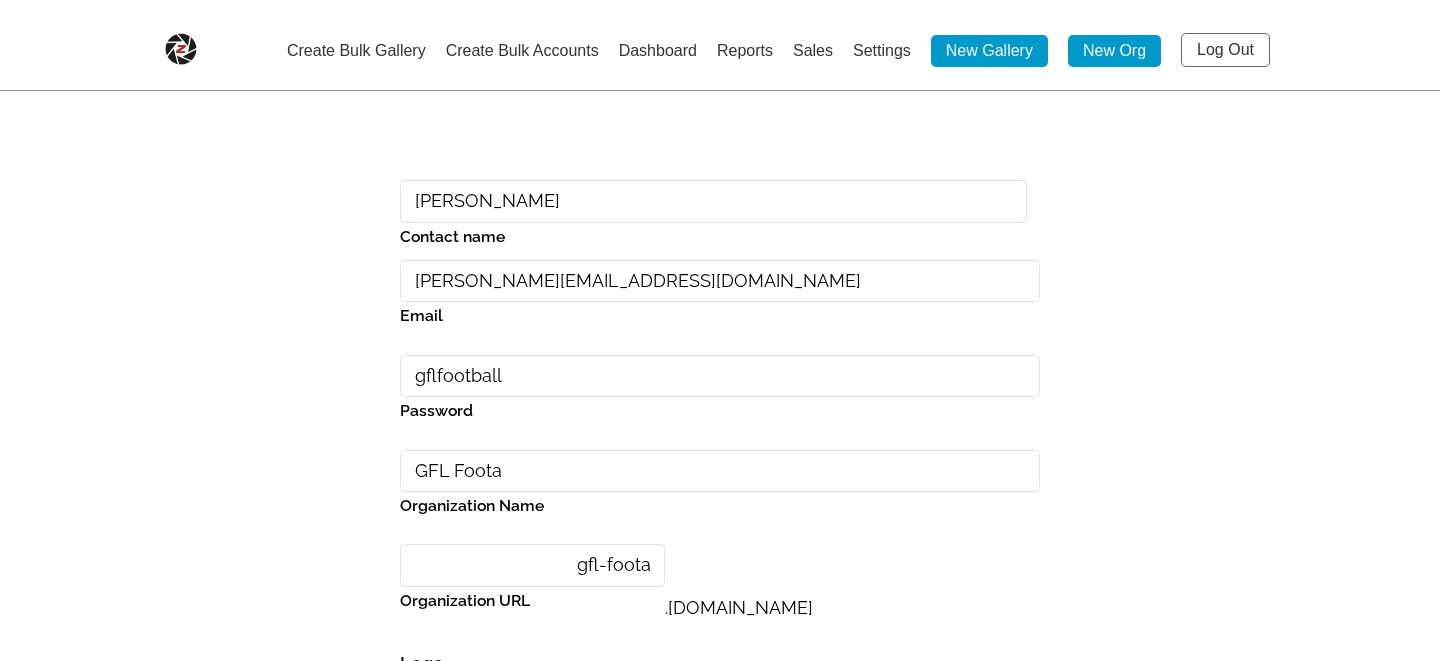 type on "GFL Foot" 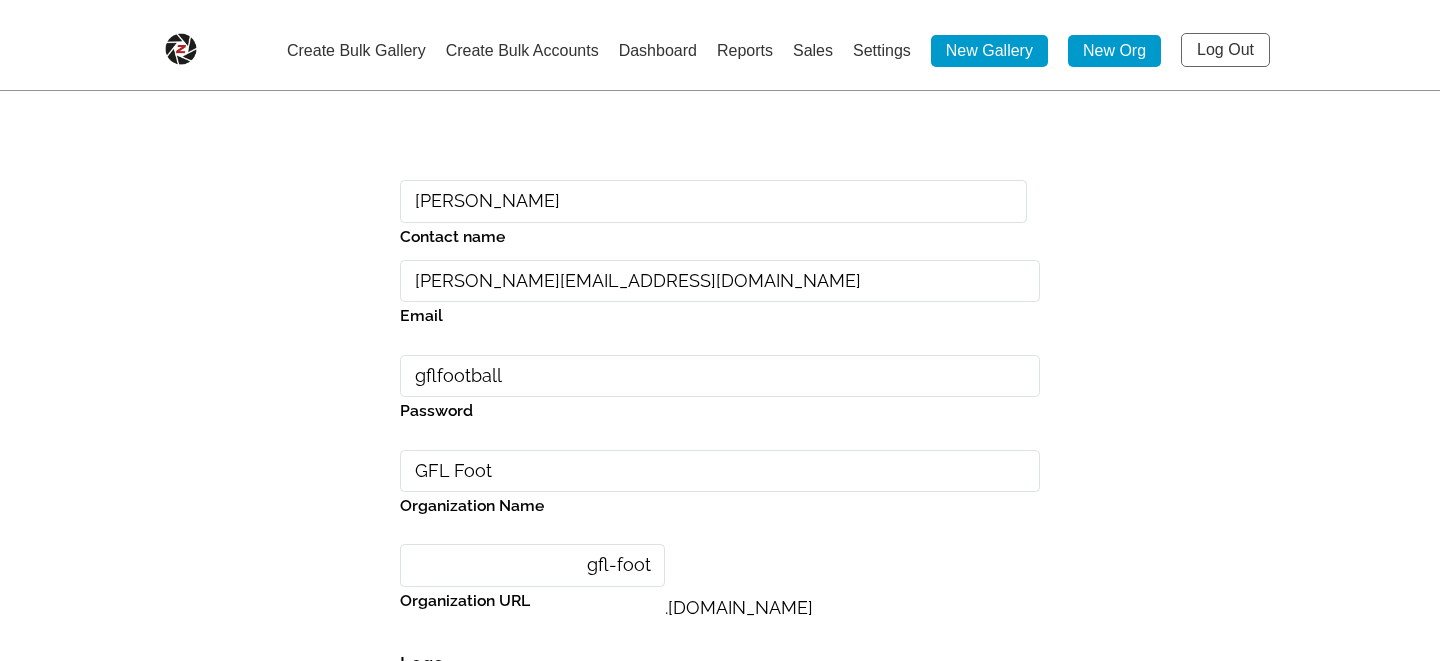 type on "GFL Footb" 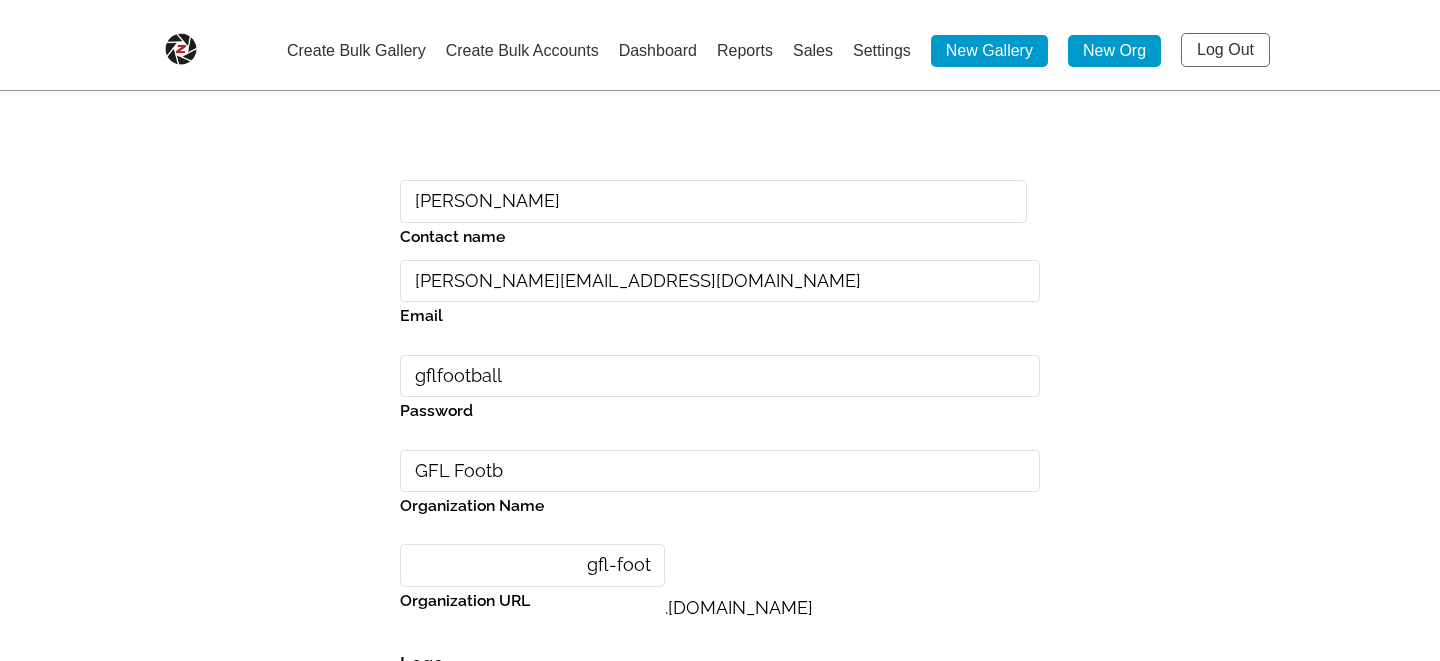type on "gfl-footb" 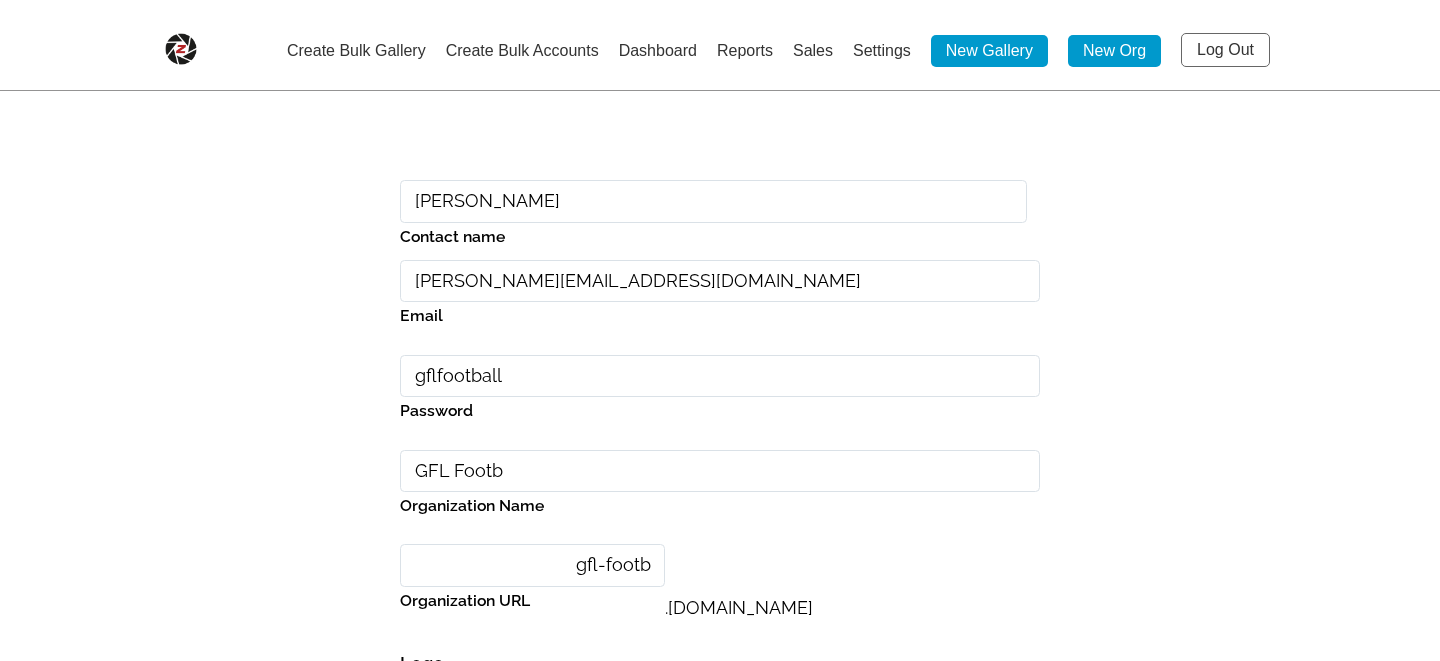 type on "GFL Footba" 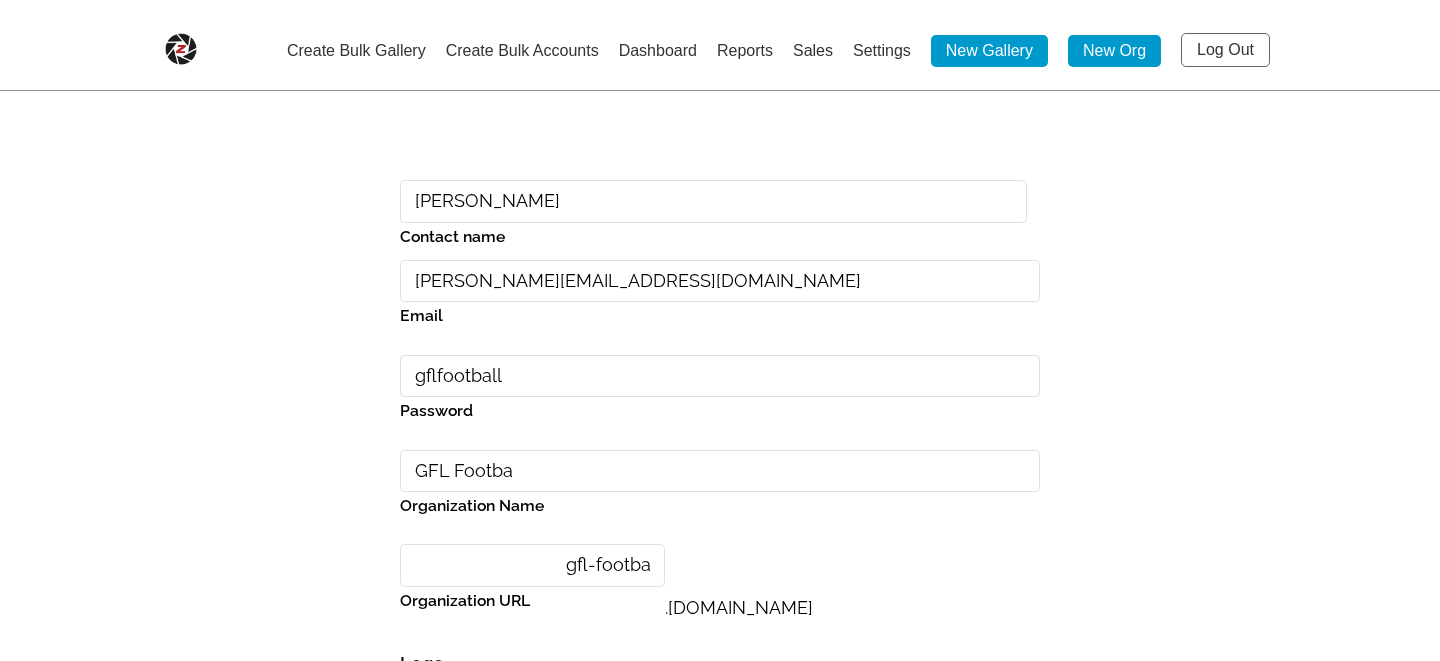 type on "GFL Footbal" 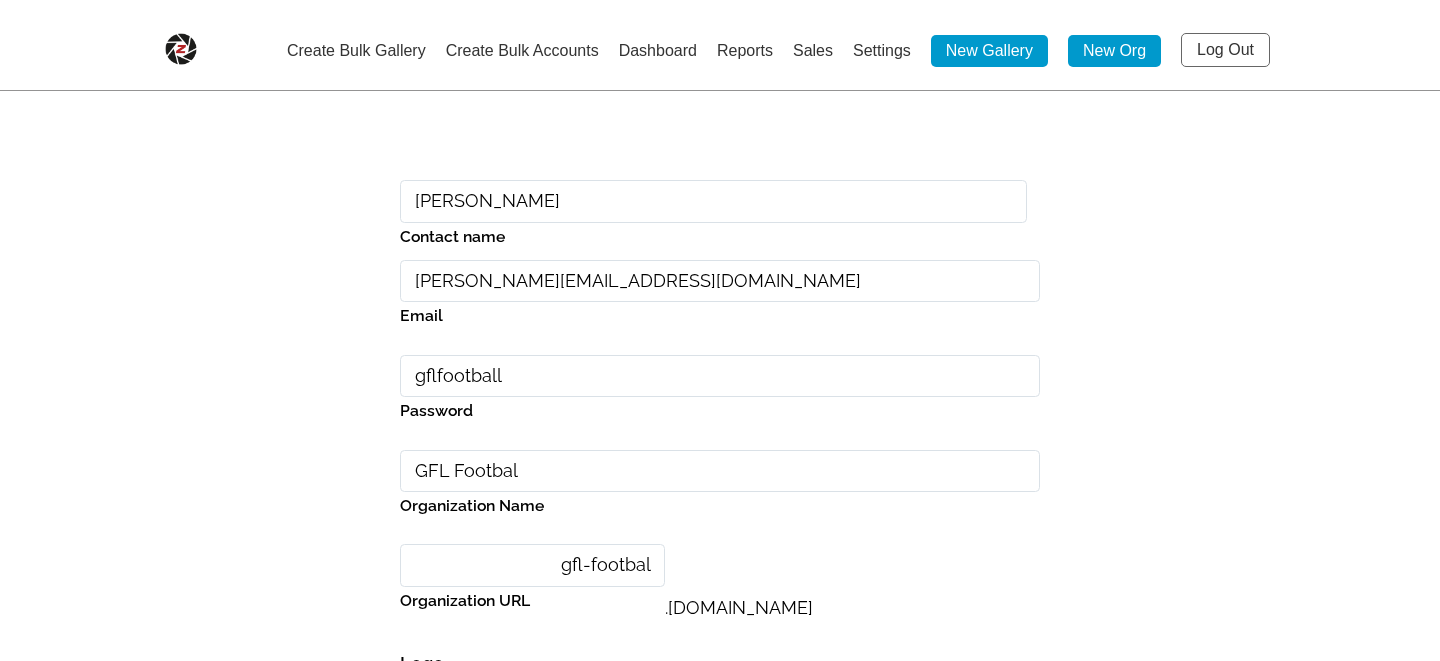 type on "GFL Football" 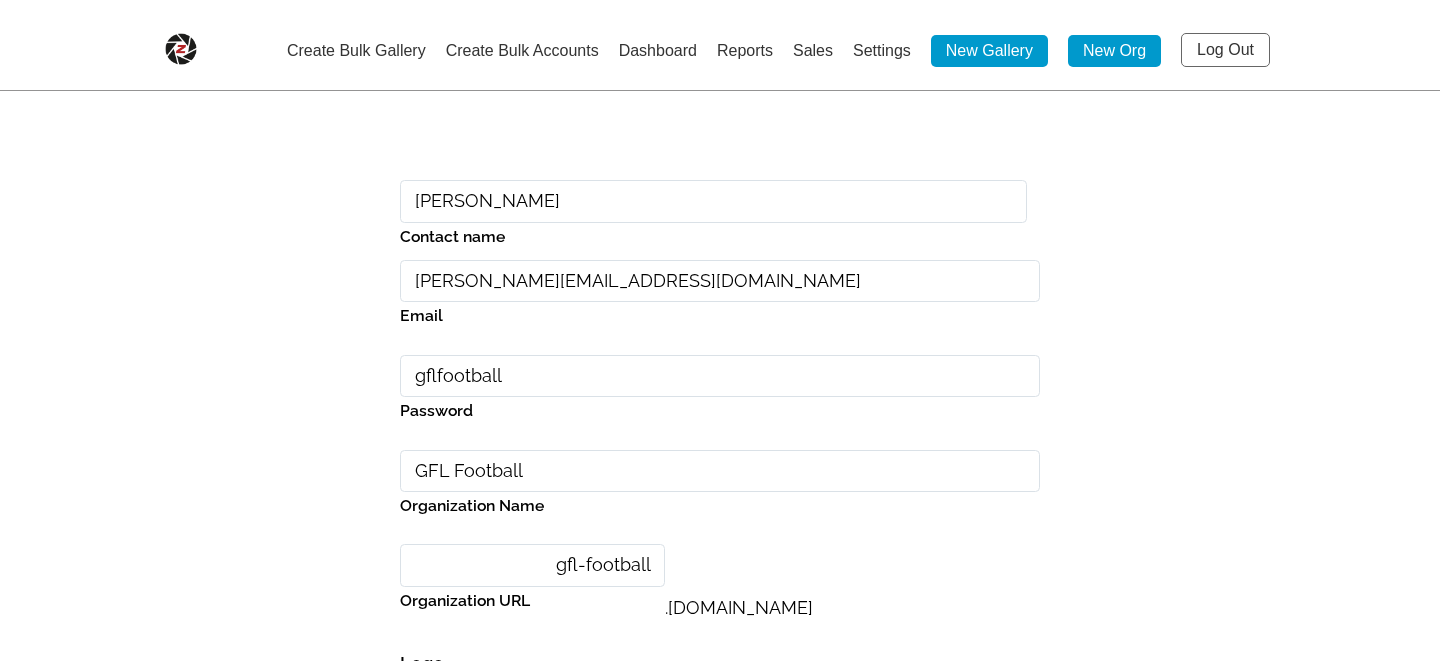 type on "GFL Football a" 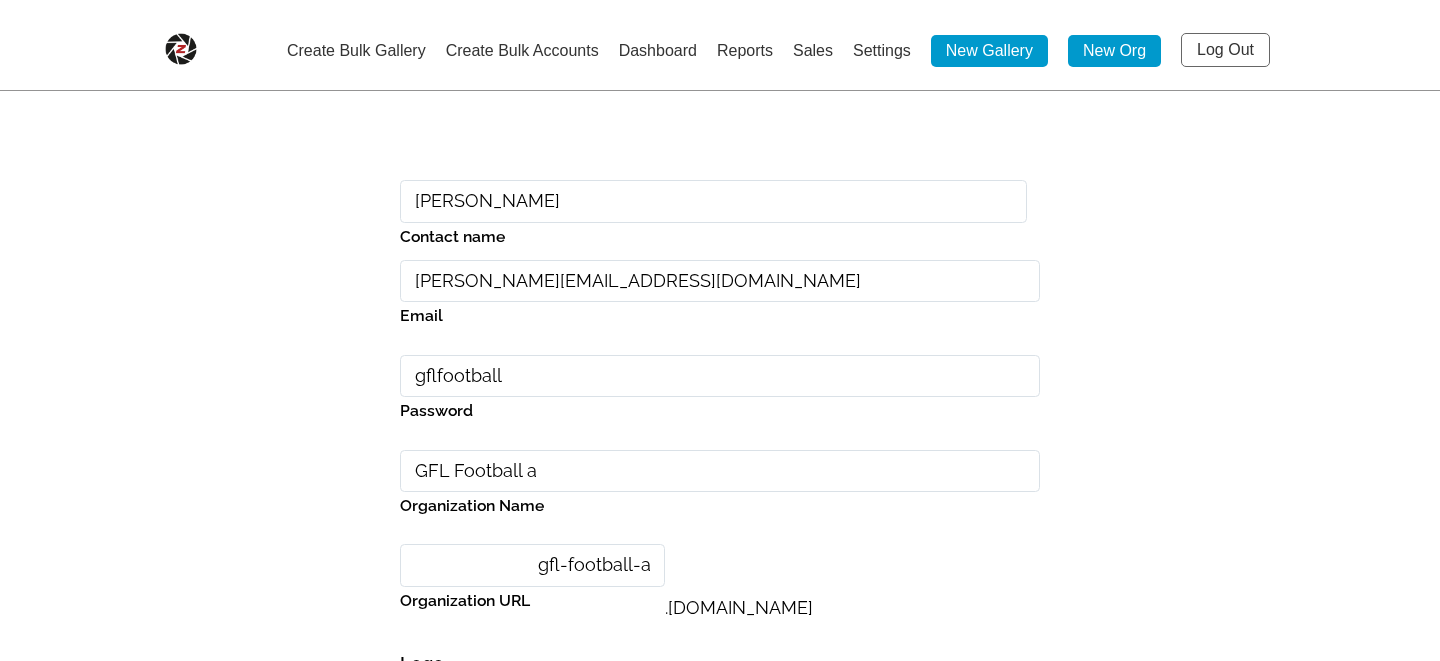 type on "GFL Football an" 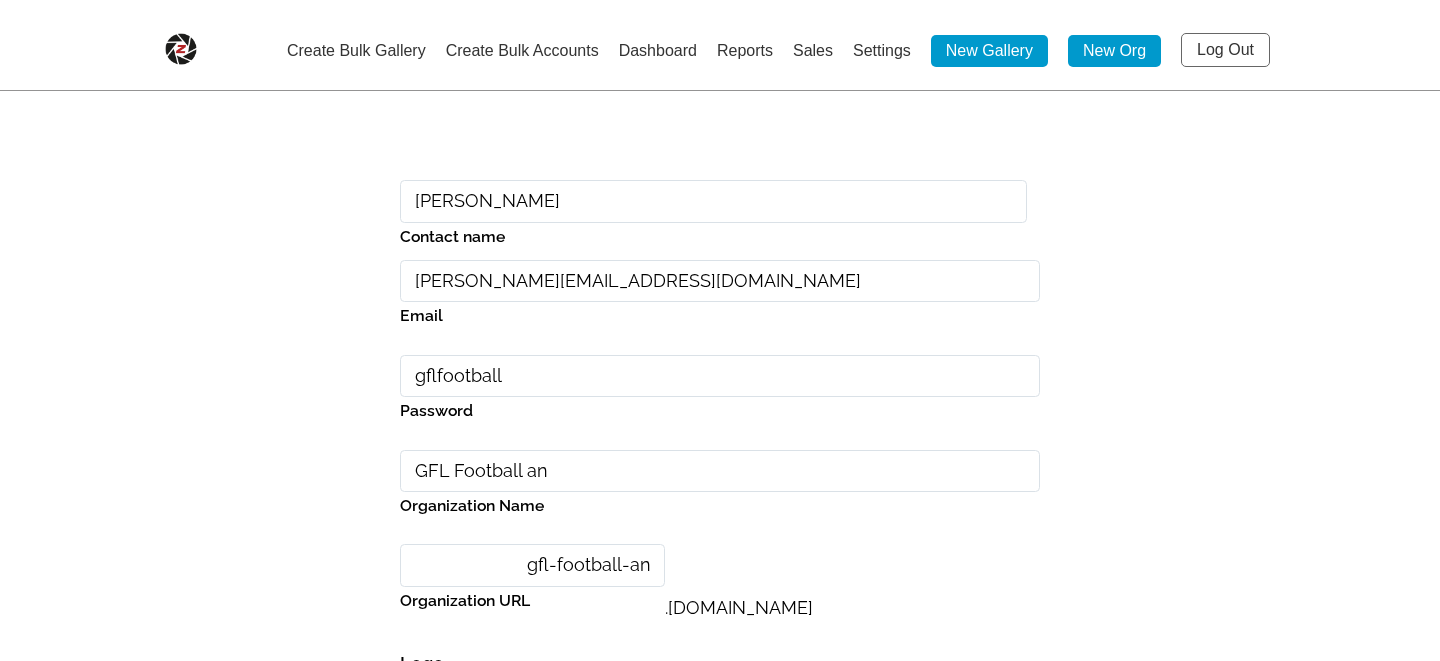 type on "GFL Football and" 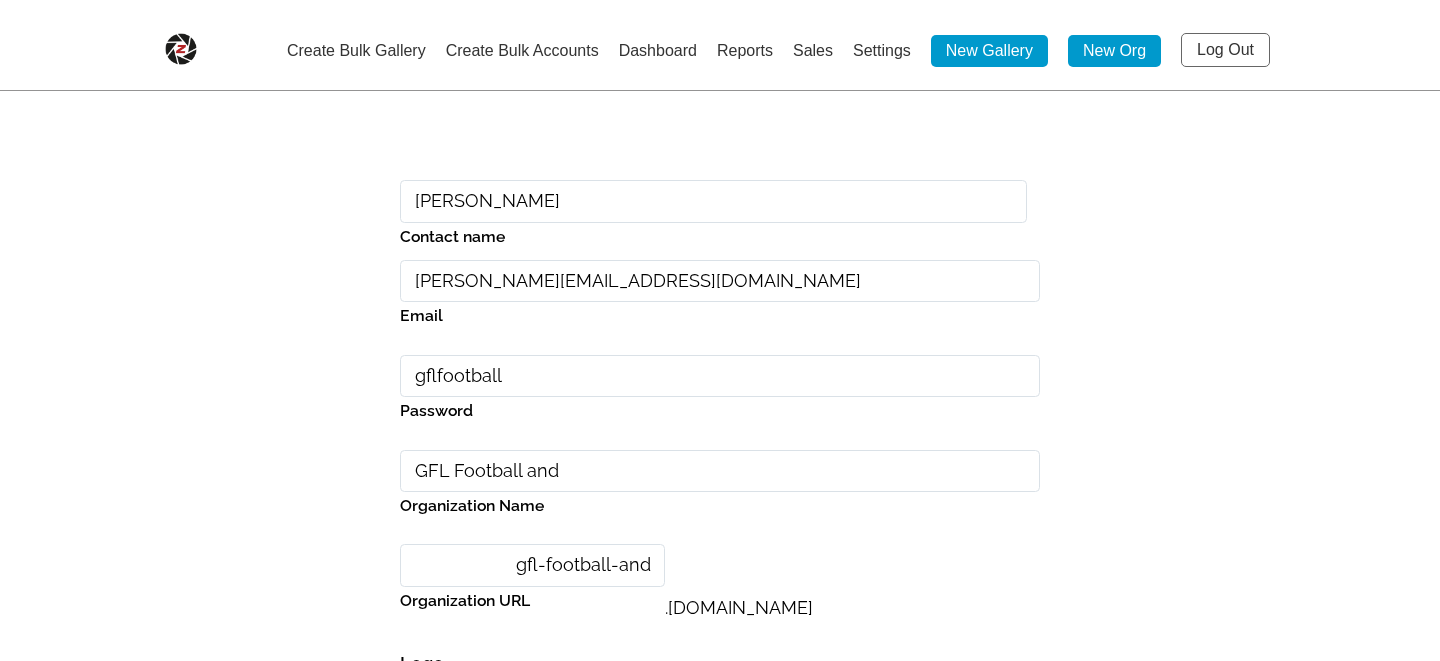 type on "GFL Football an" 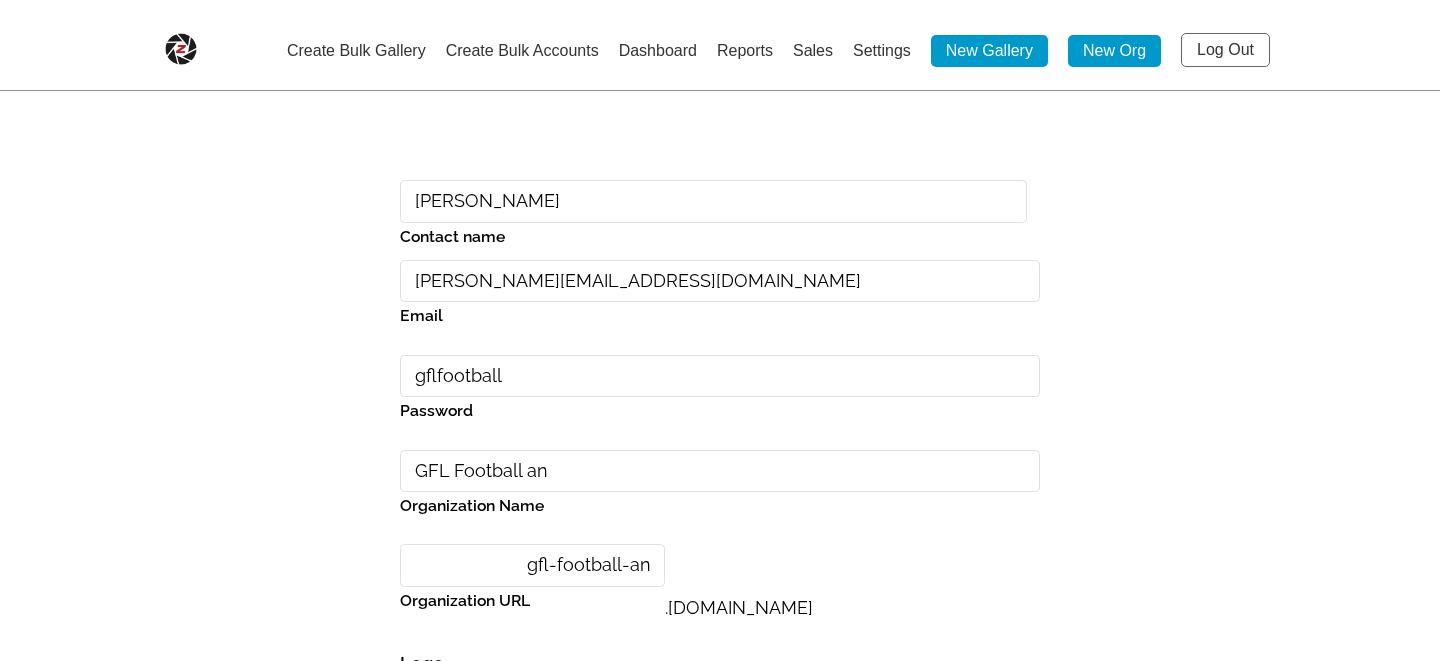 type on "GFL Football a" 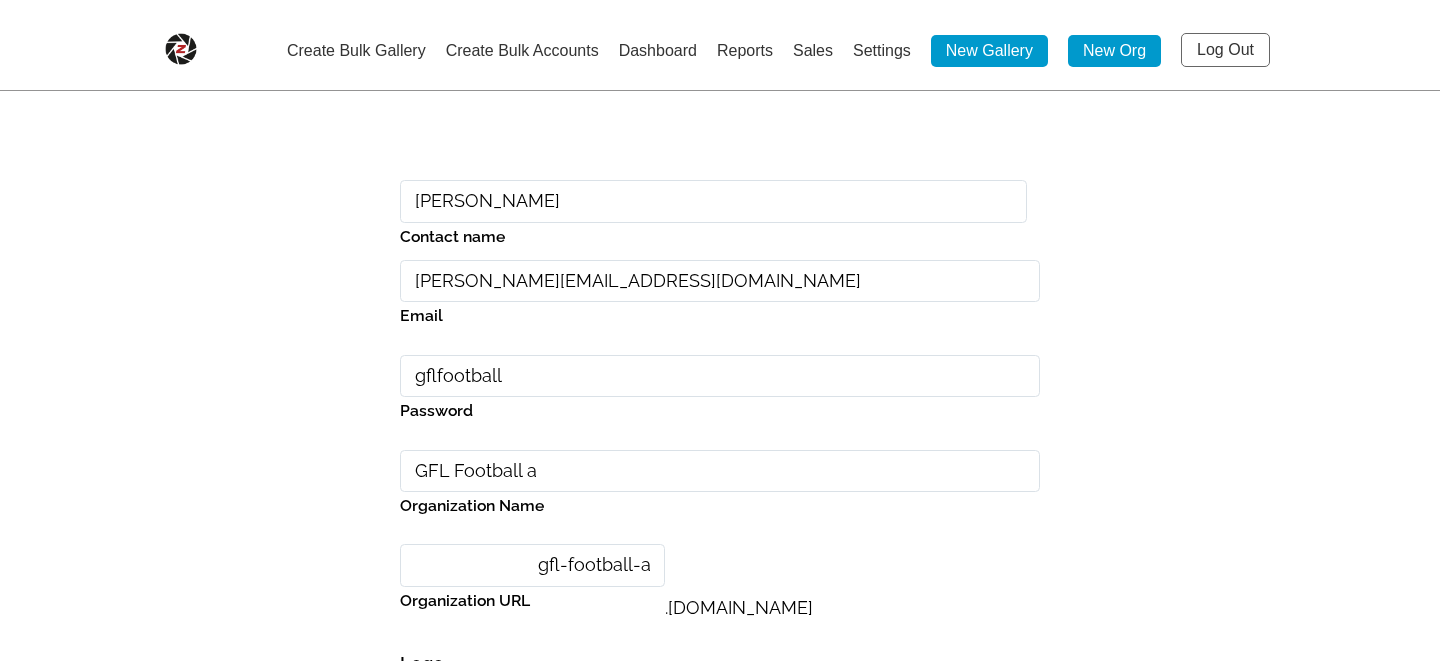 type on "GFL Football" 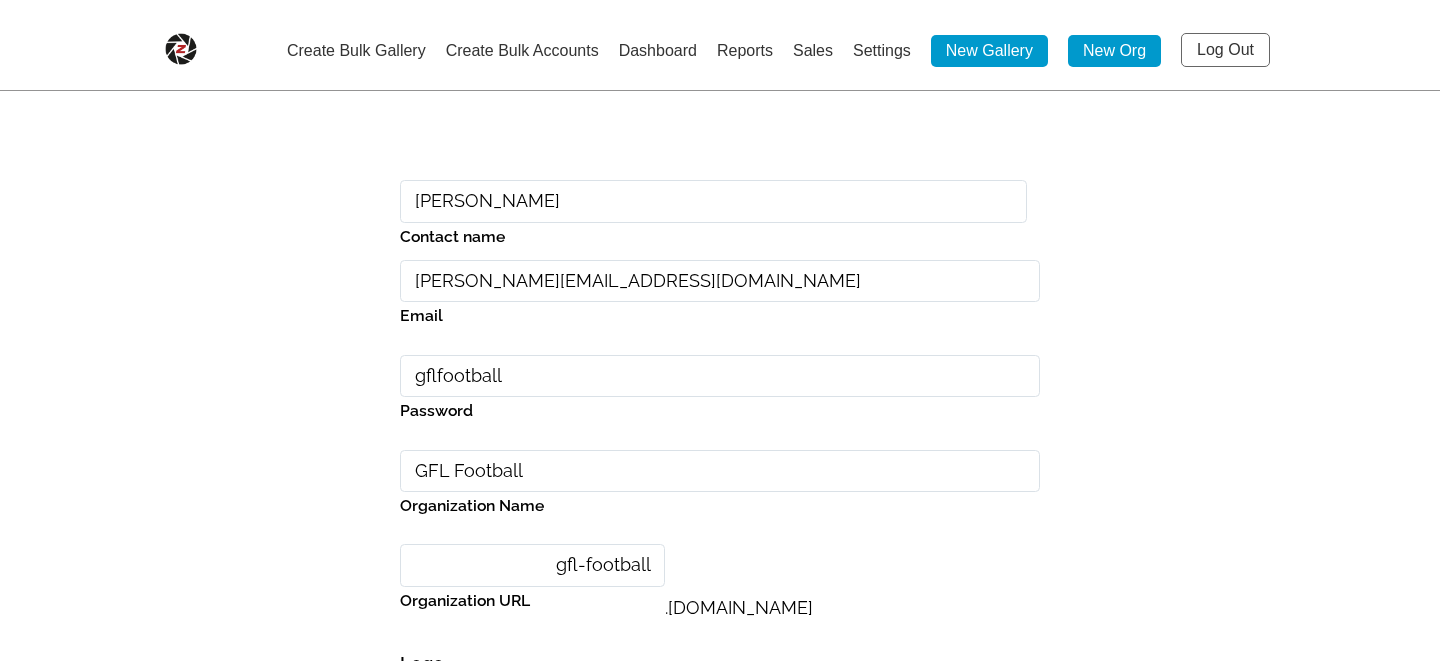 type on "GFL Football a" 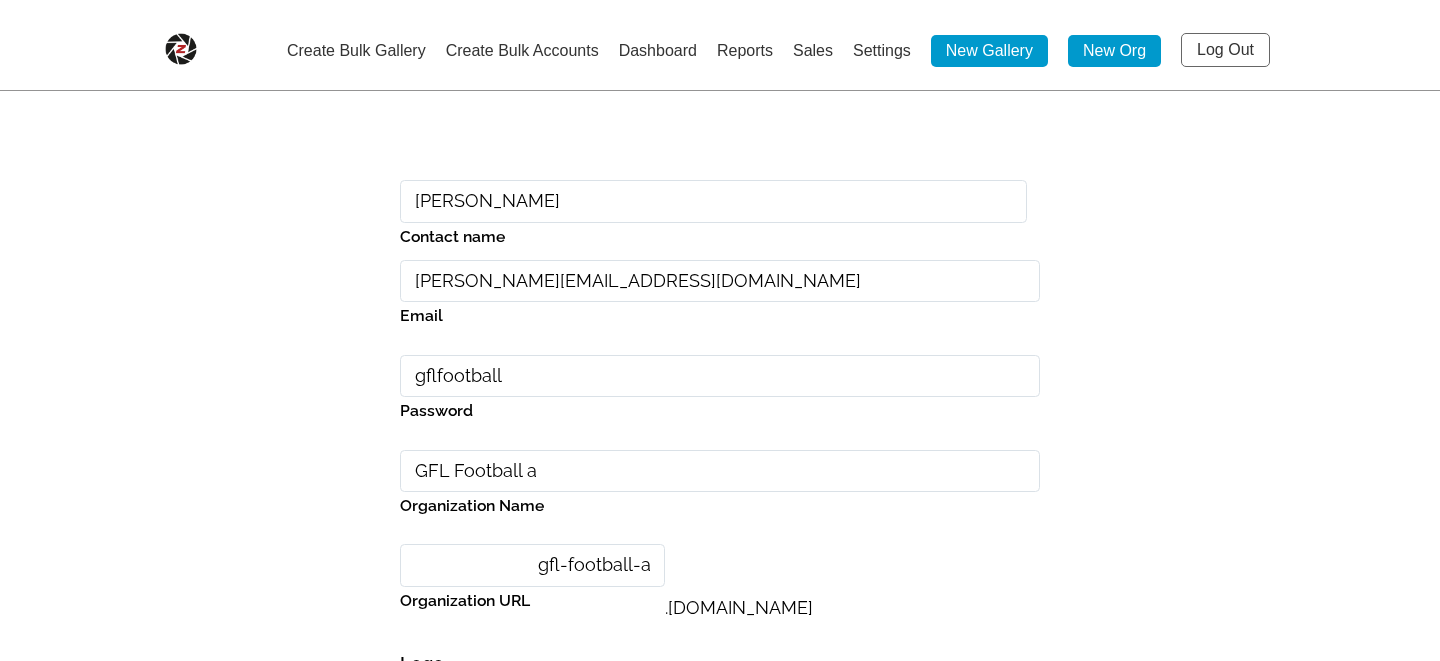 type on "GFL Football an" 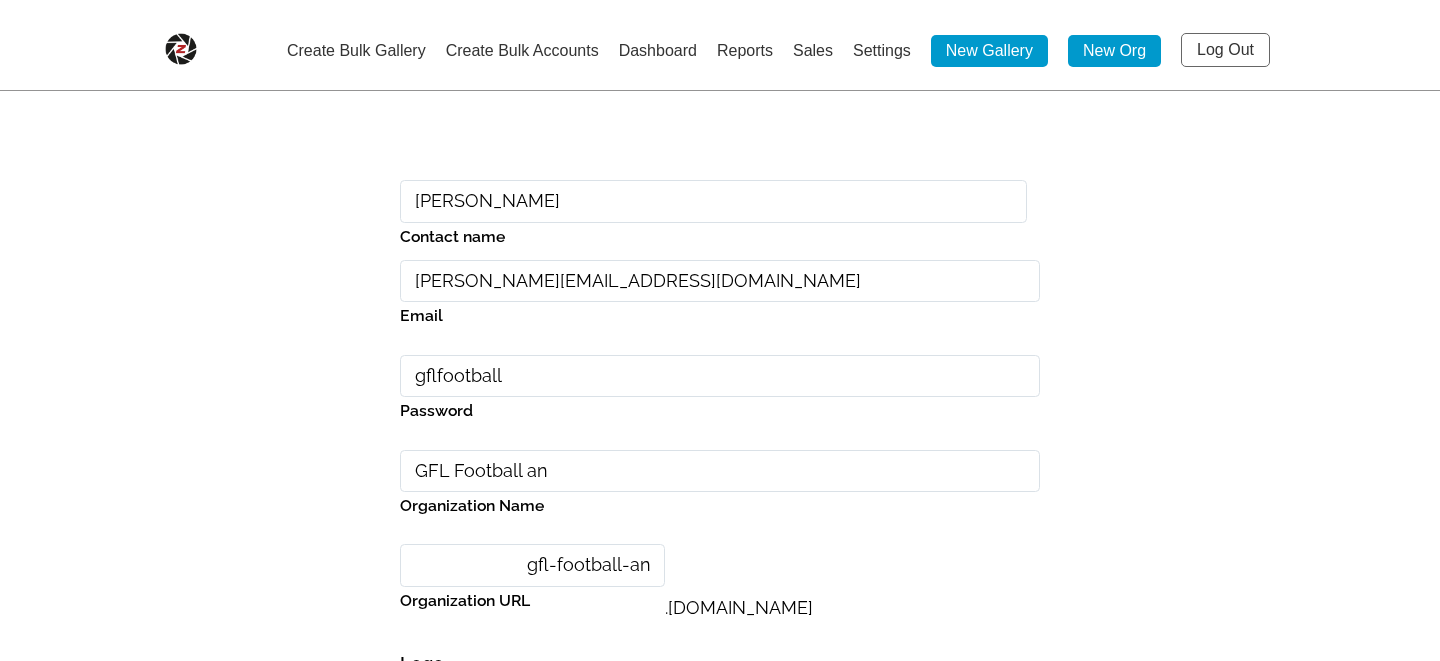 type on "GFL Football and" 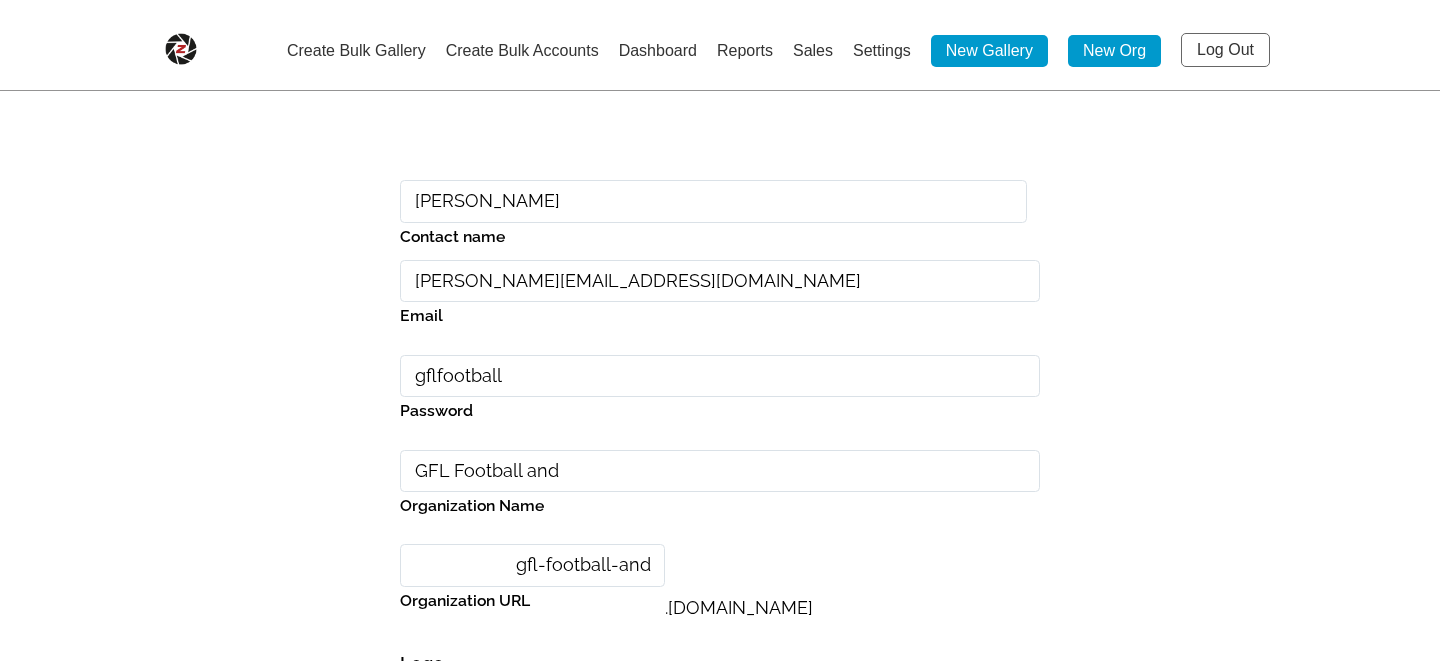 type on "GFL Football and C" 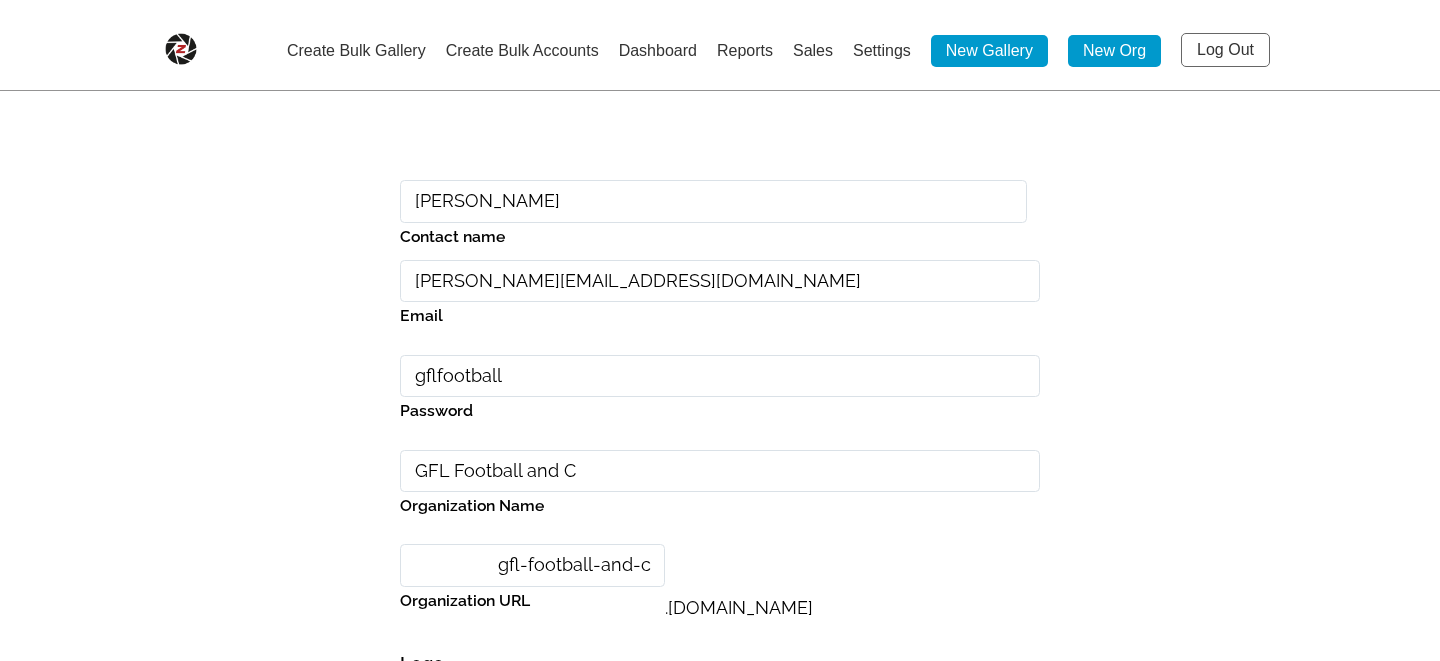 type on "GFL Football and Ch" 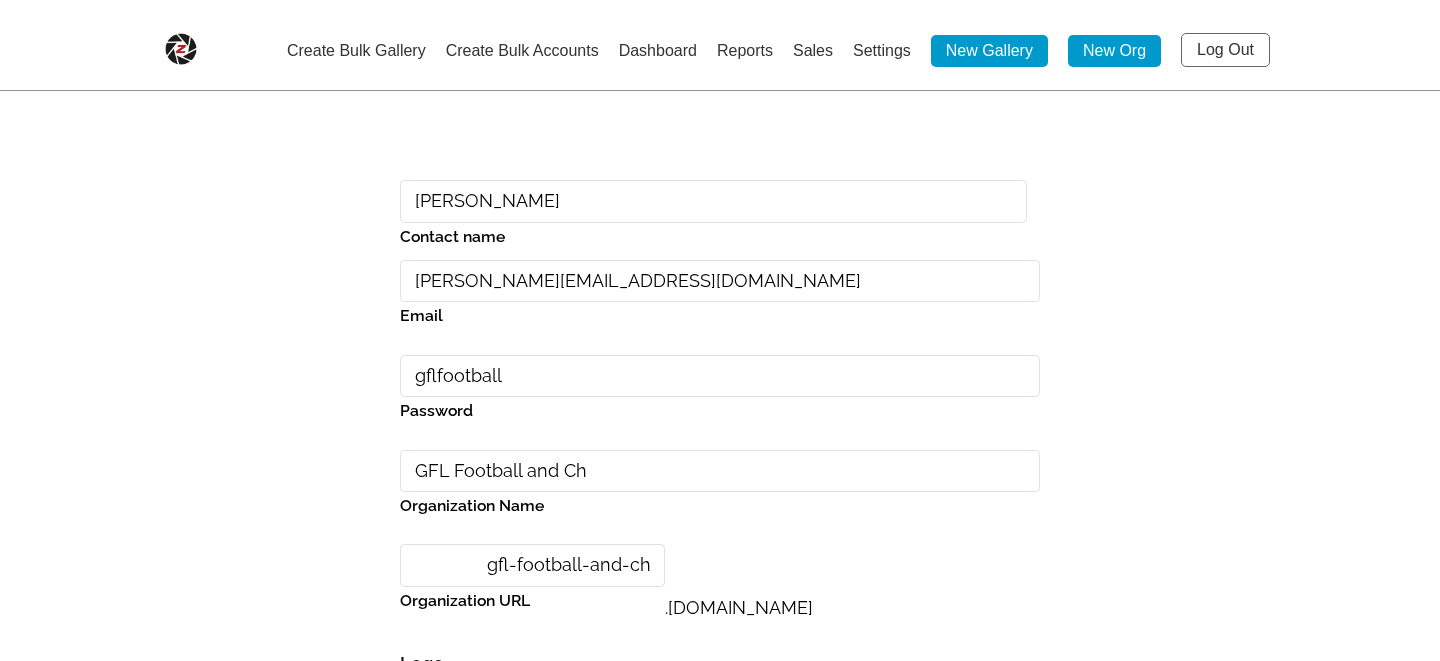 type on "GFL Football and Che" 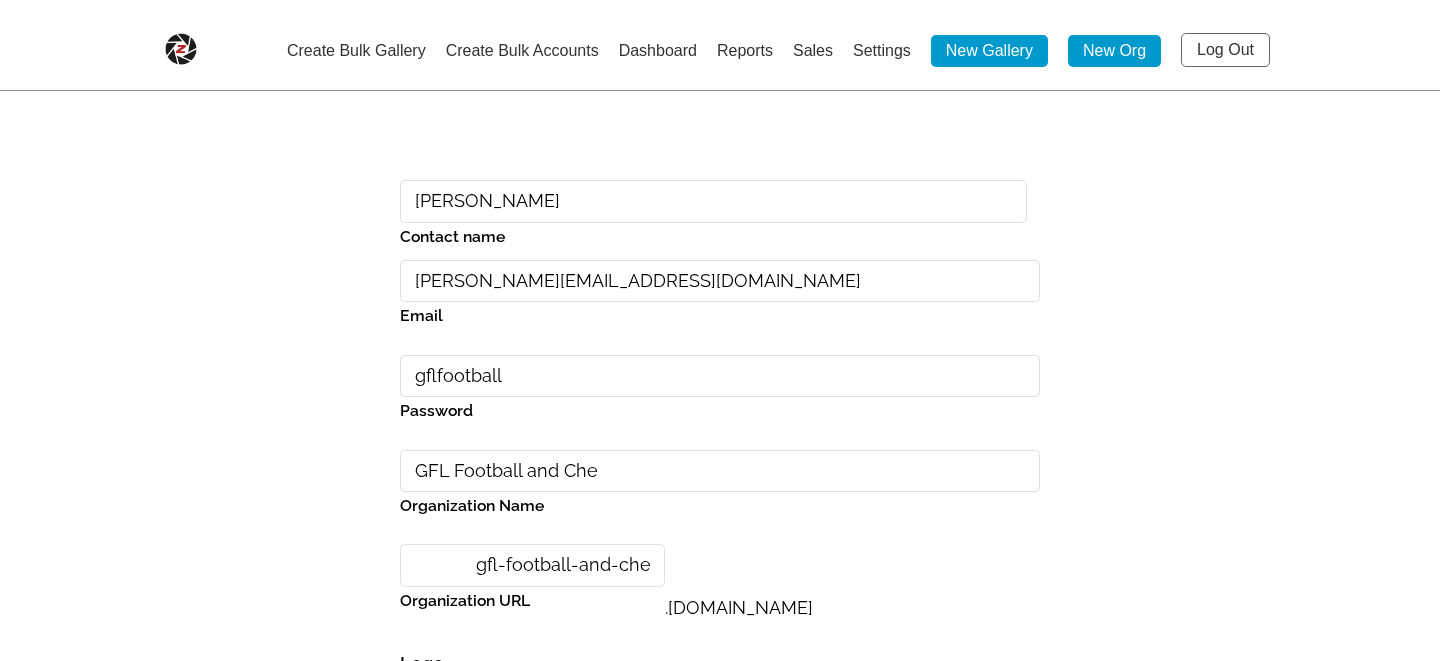 type on "GFL Football and Chee" 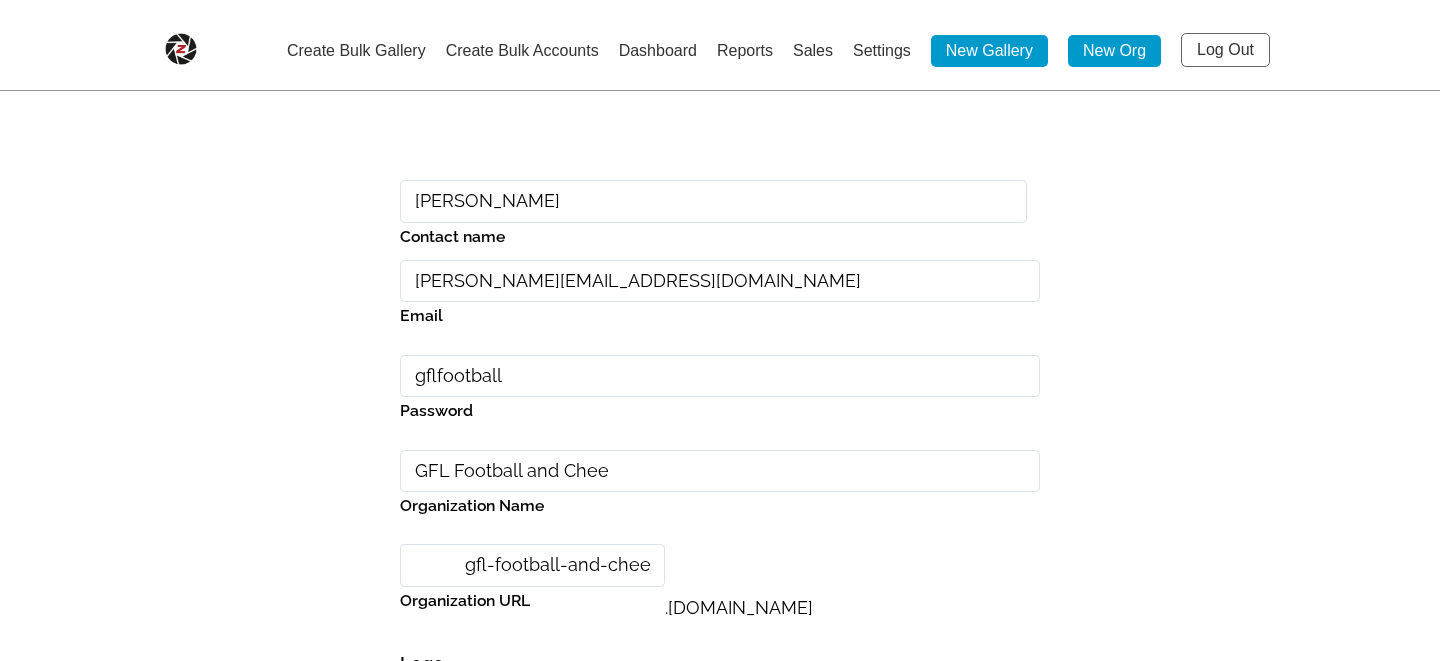 type on "GFL Football and Cheel" 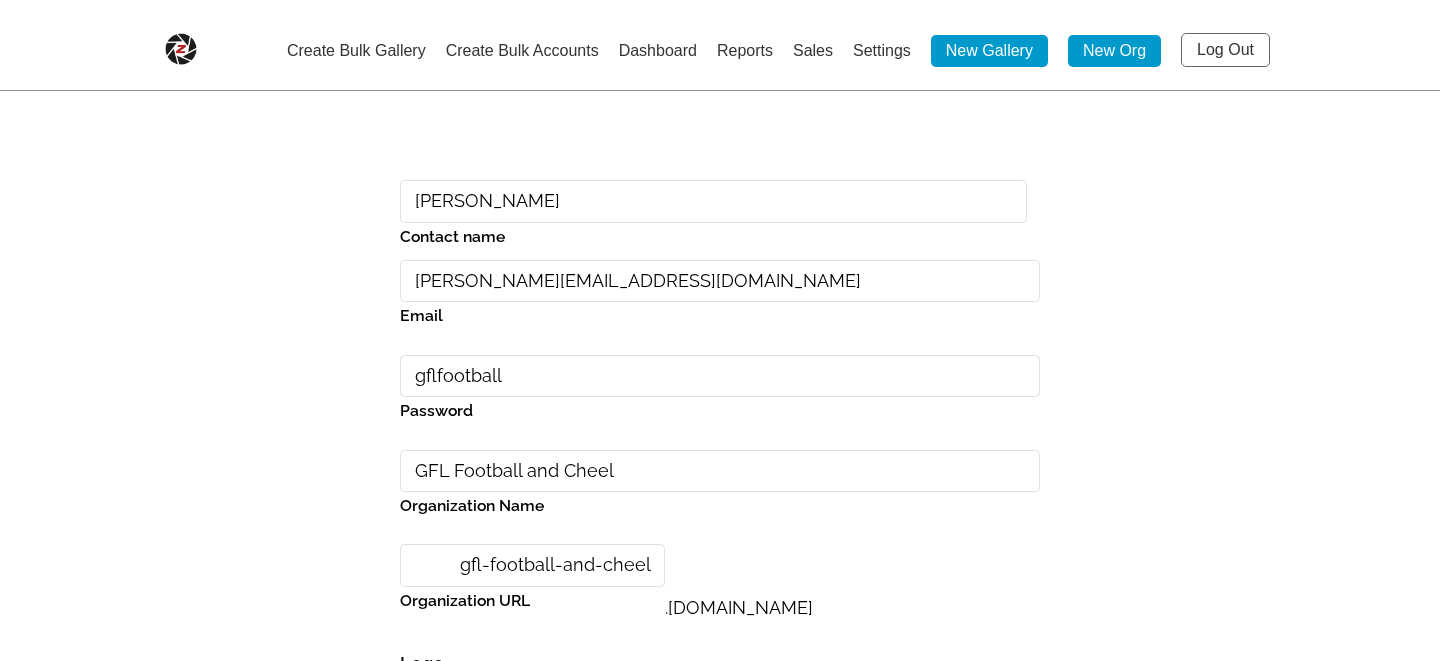 type on "GFL Football and Cheele" 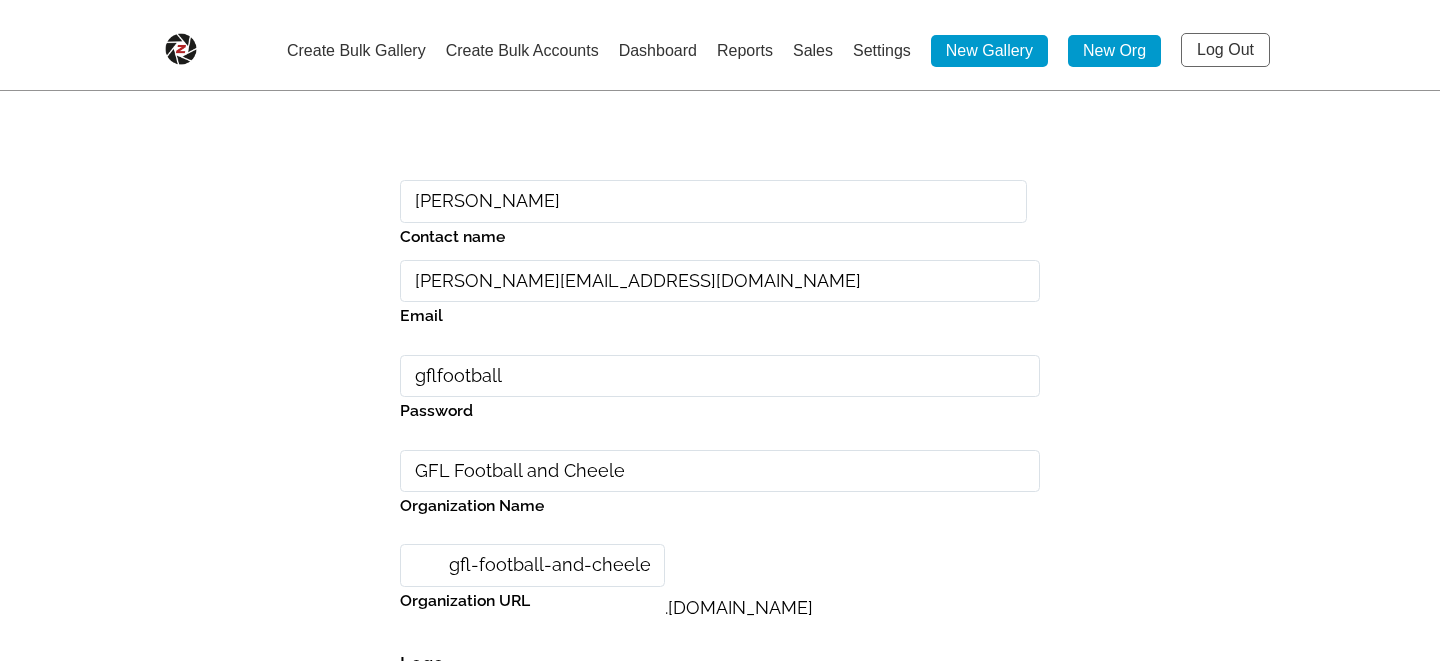 type on "GFL Football and Cheelea" 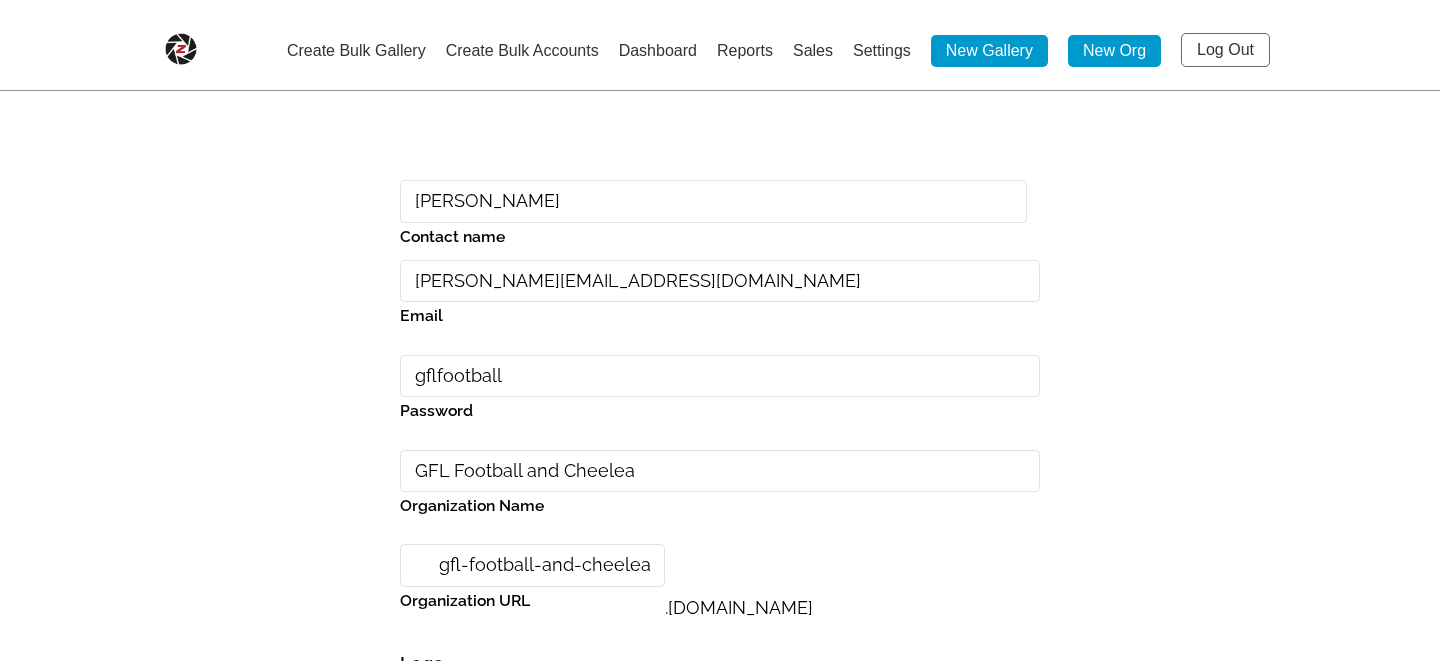type on "GFL Football and Cheelead" 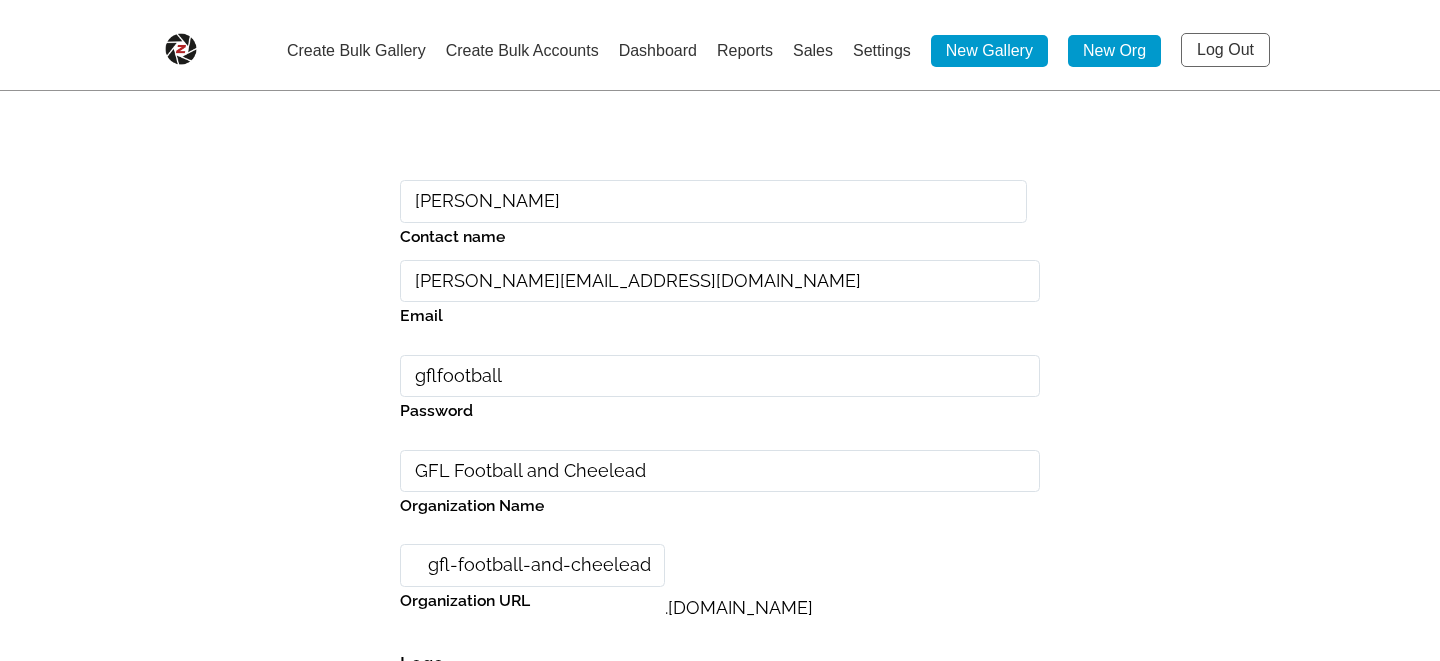 type on "GFL Football and Cheelea" 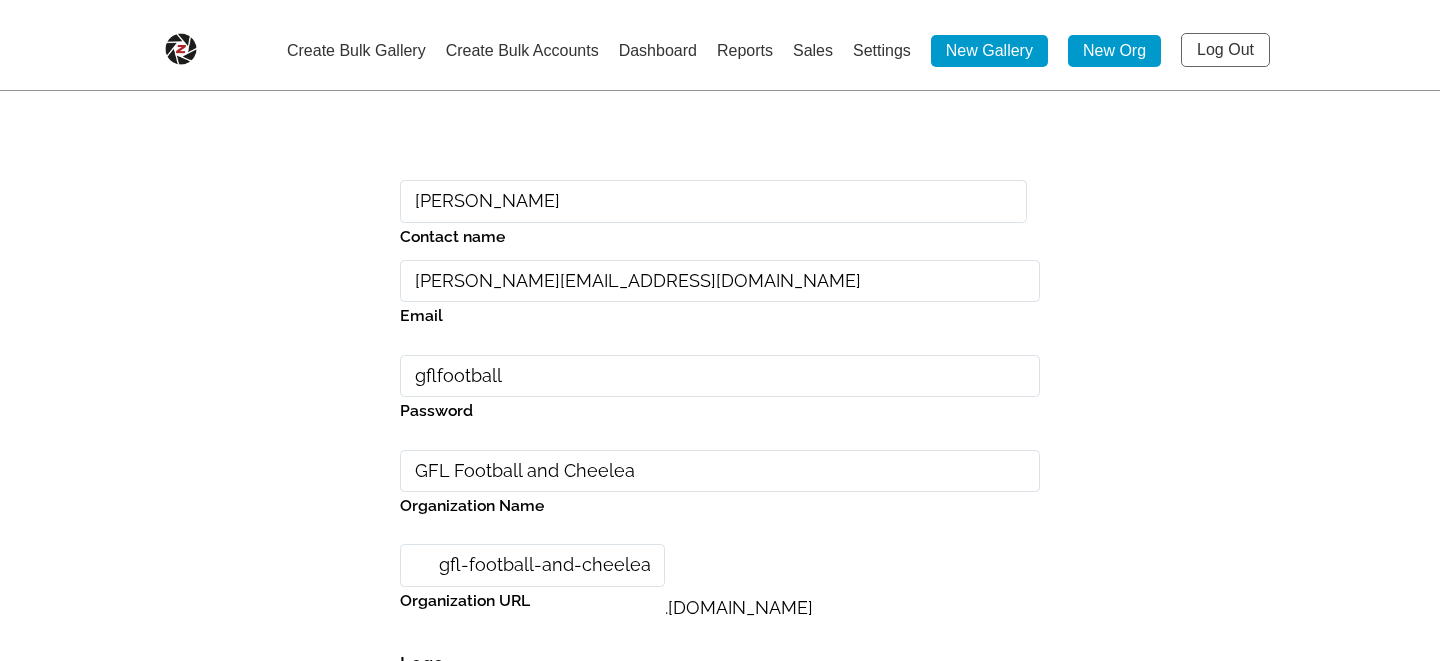 type on "GFL Football and Cheele" 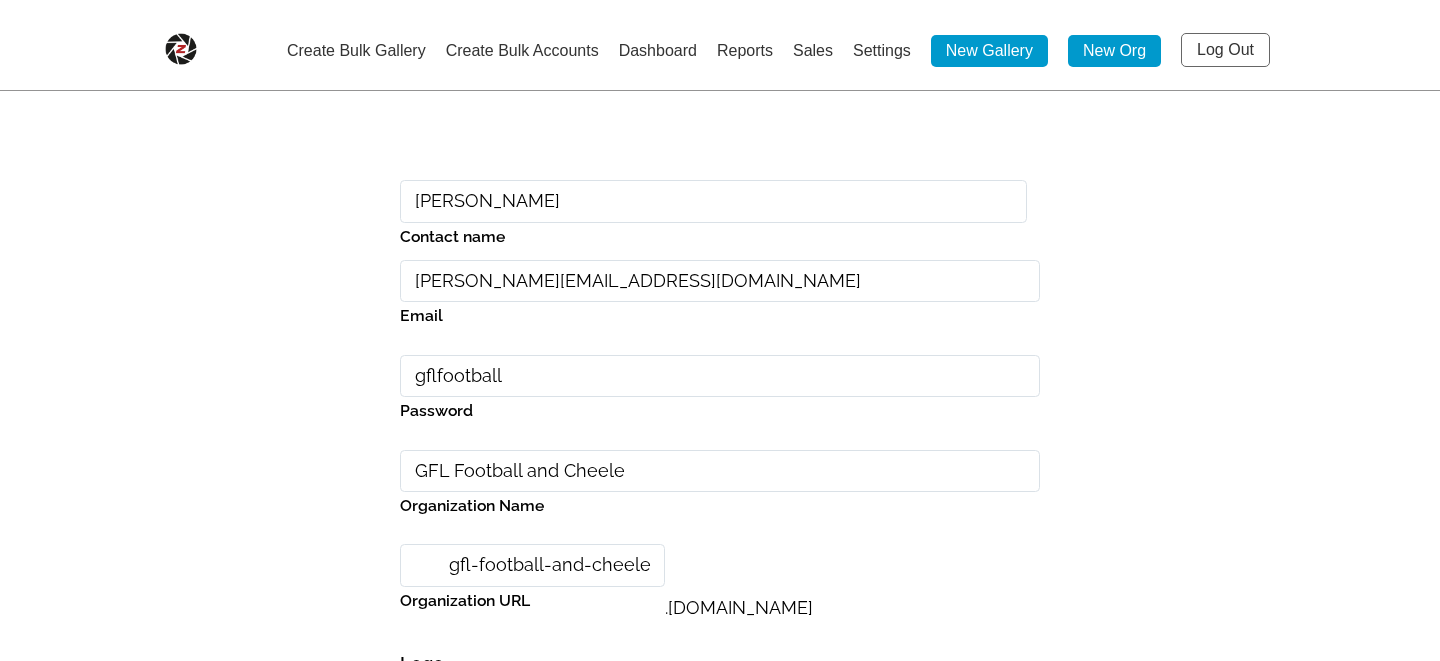 type on "GFL Football and Cheel" 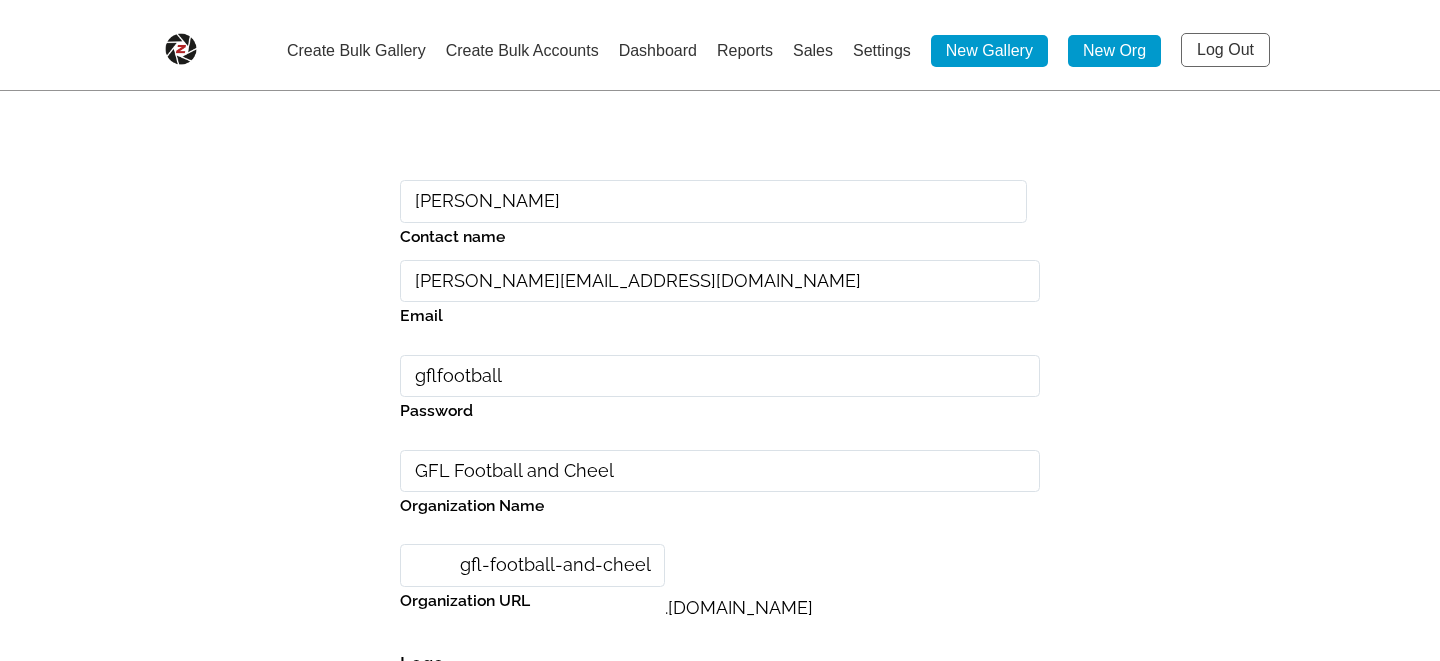 type on "GFL Football and Chee" 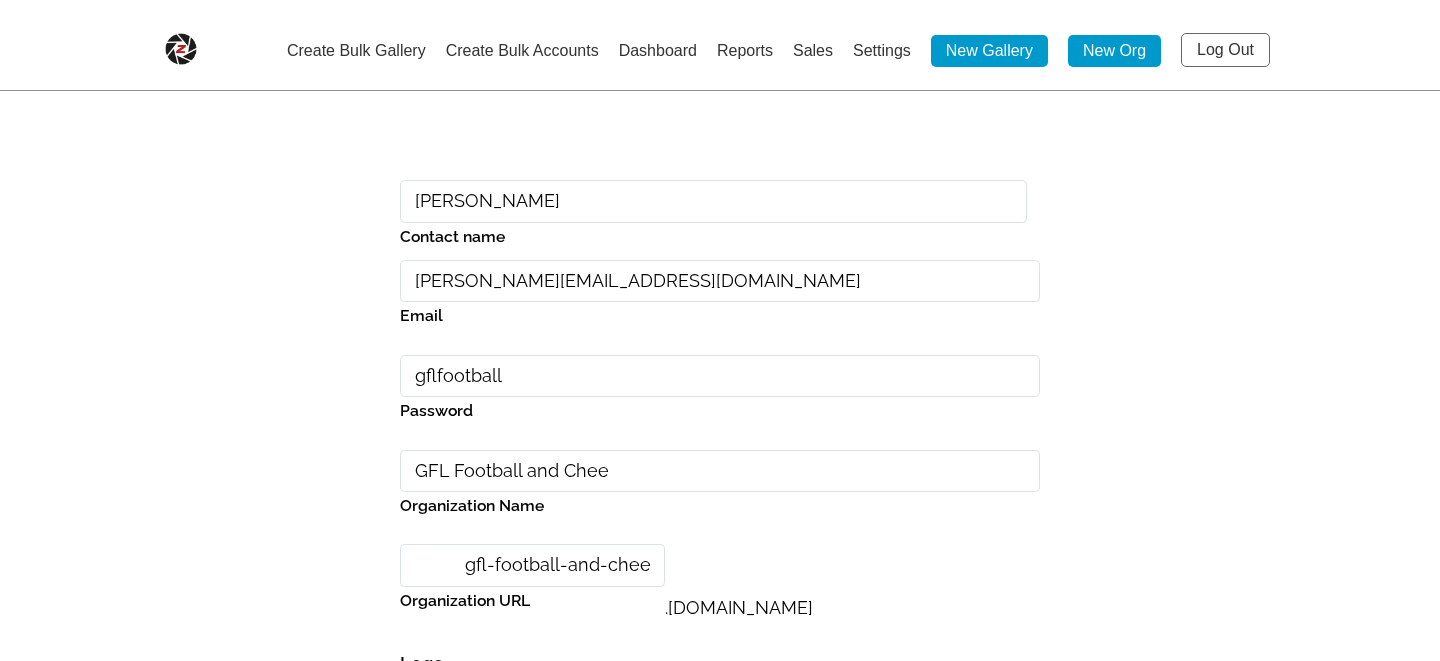 type on "GFL Football and Cheer" 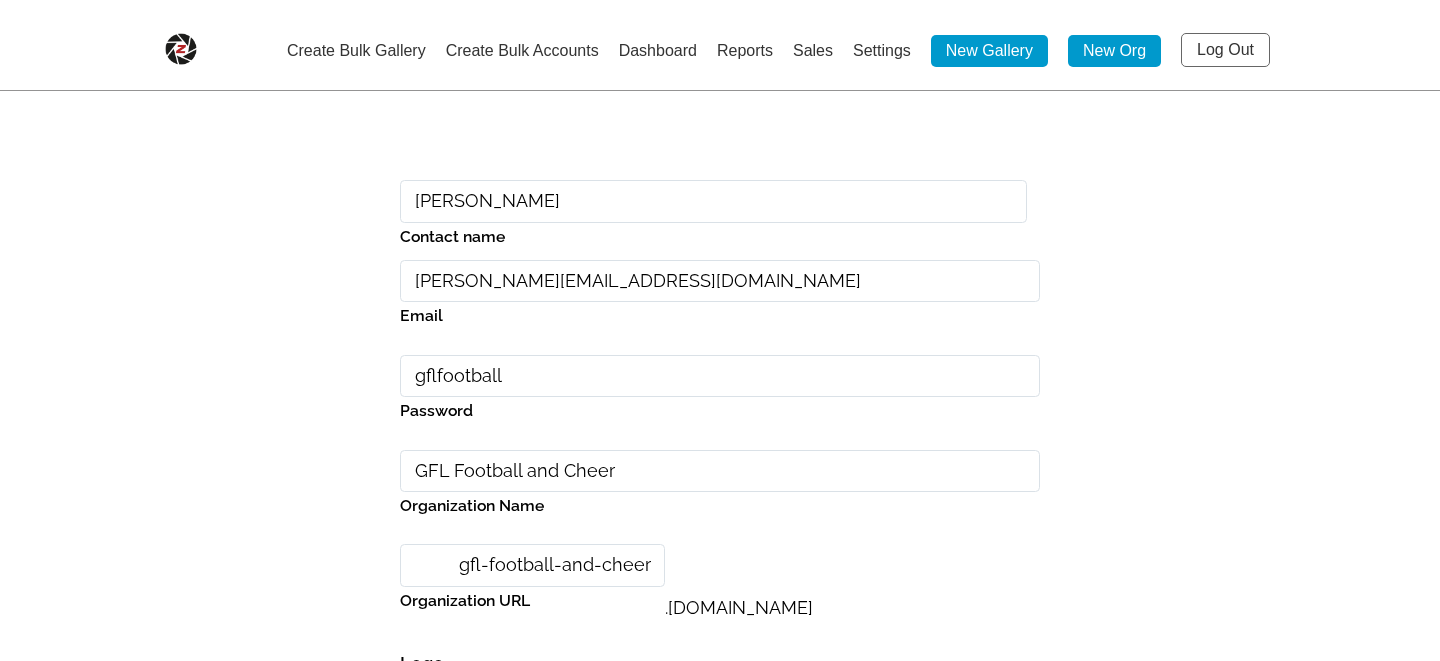 type on "GFL Football and Cheerl" 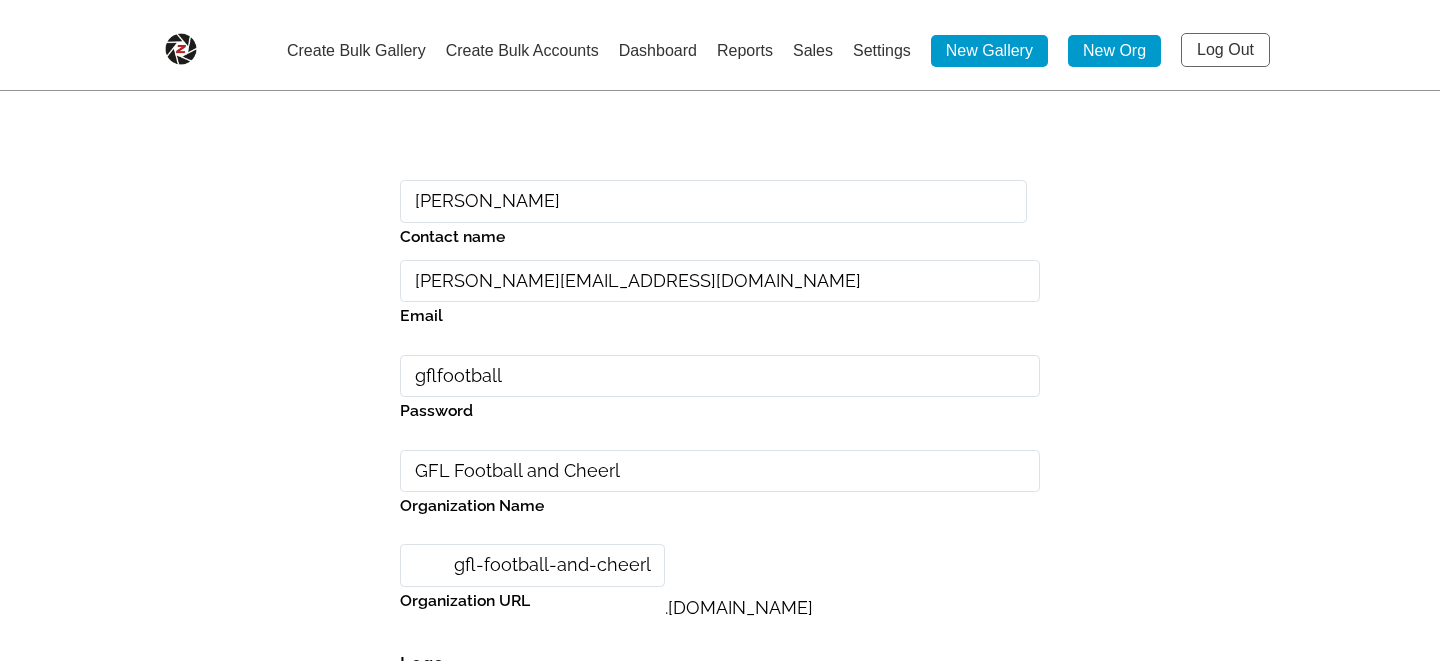 type on "GFL Football and Cheerle" 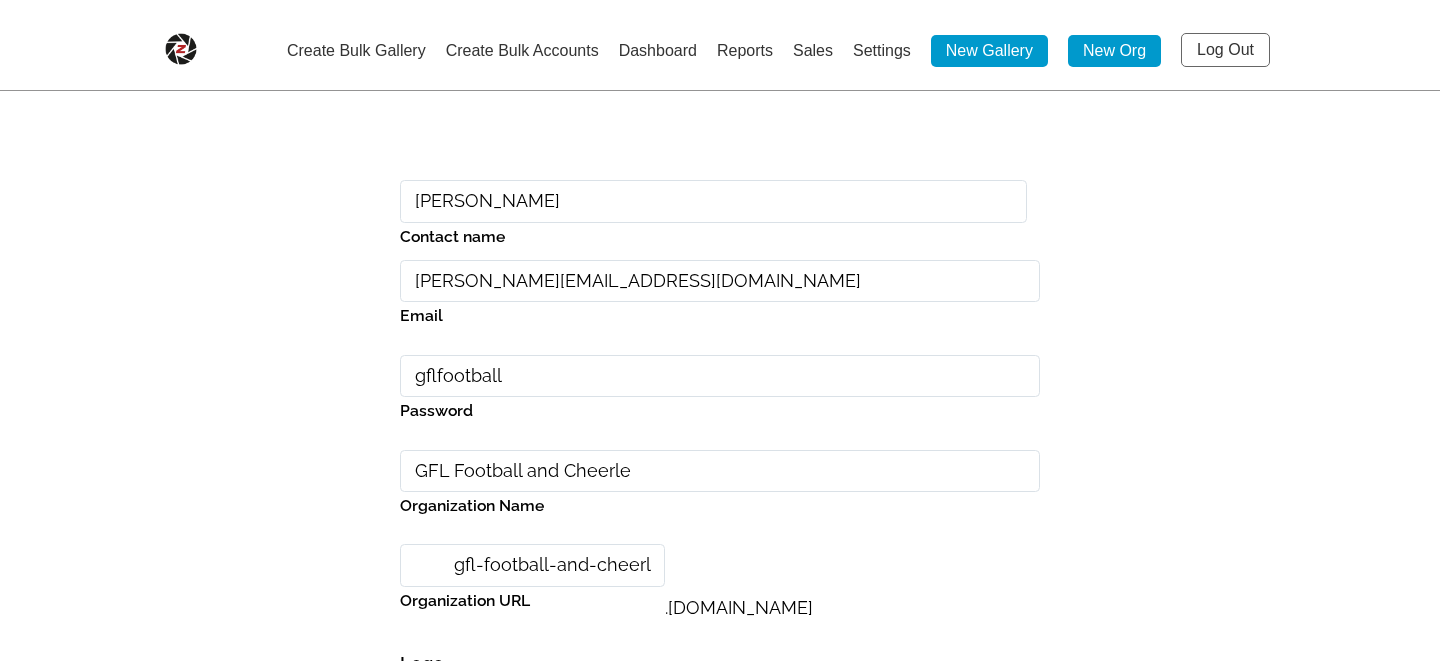 type on "gfl-football-and-cheerle" 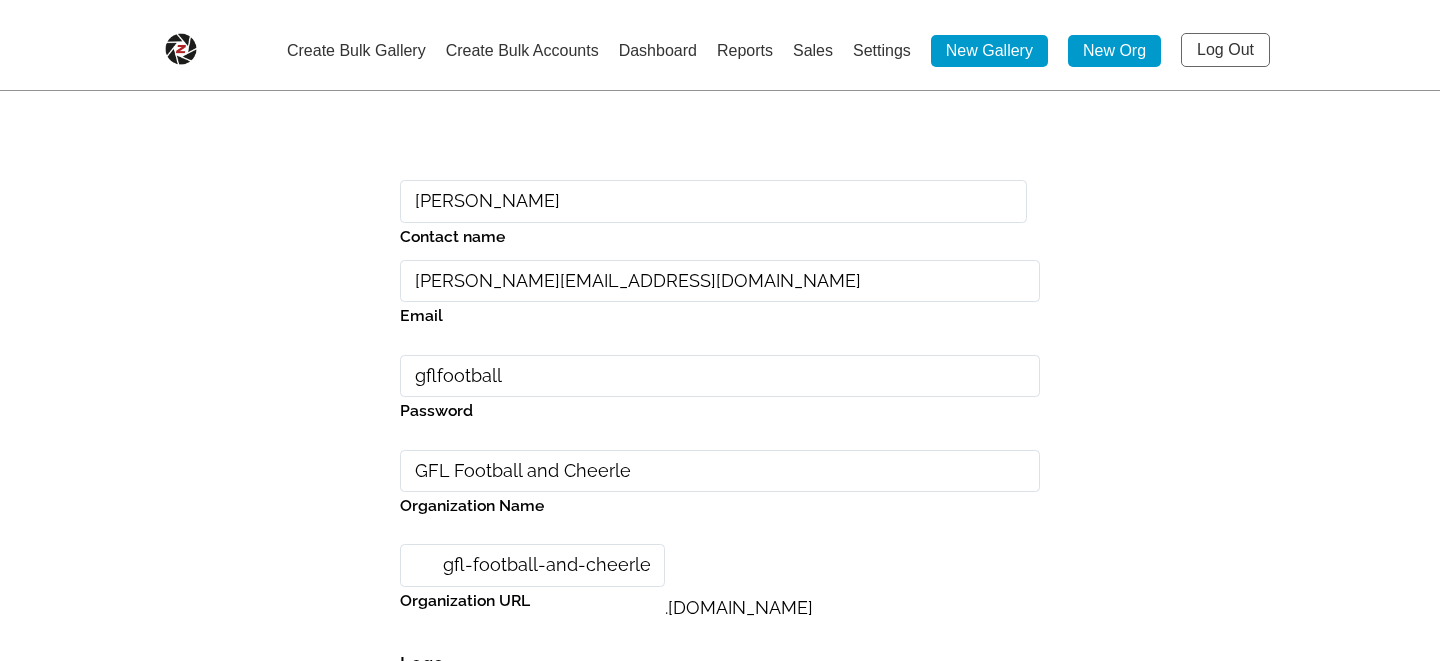 type on "GFL Football and Cheerlea" 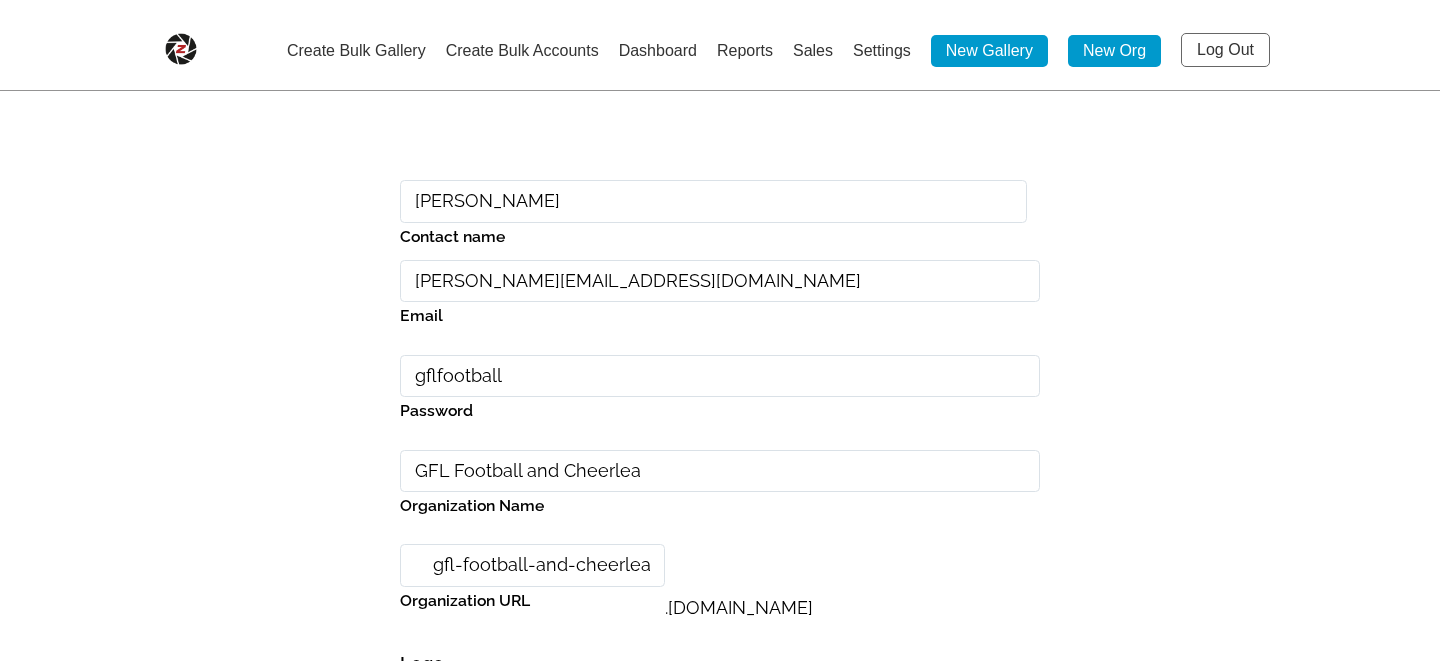type on "GFL Football and Cheerlead" 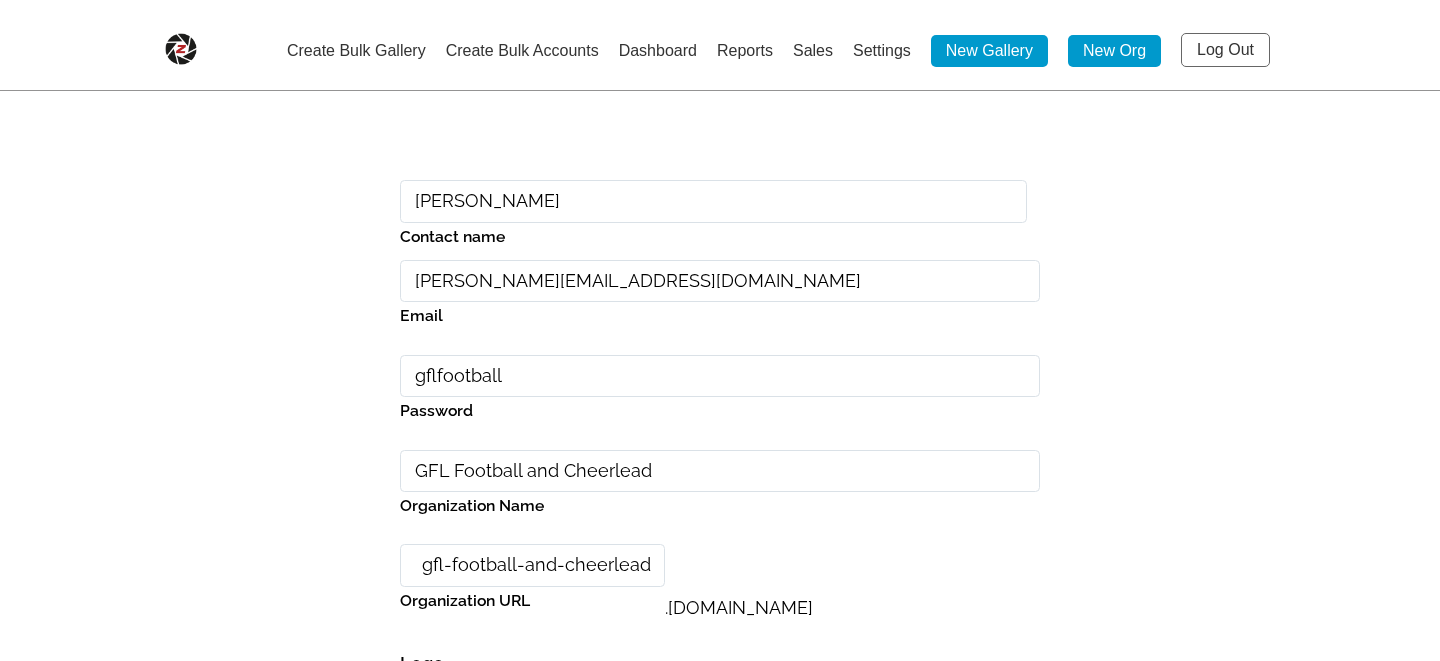 type on "GFL Football and Cheerleadi" 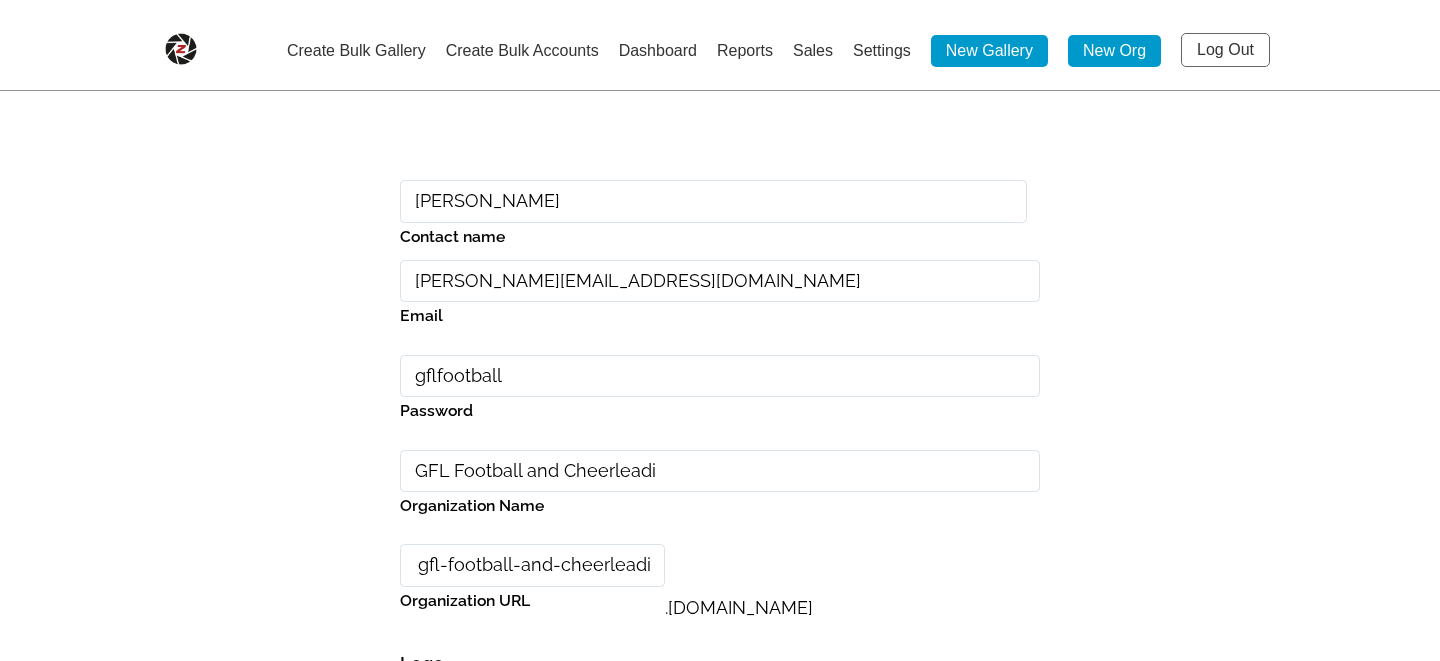 type on "GFL Football and Cheerleadin" 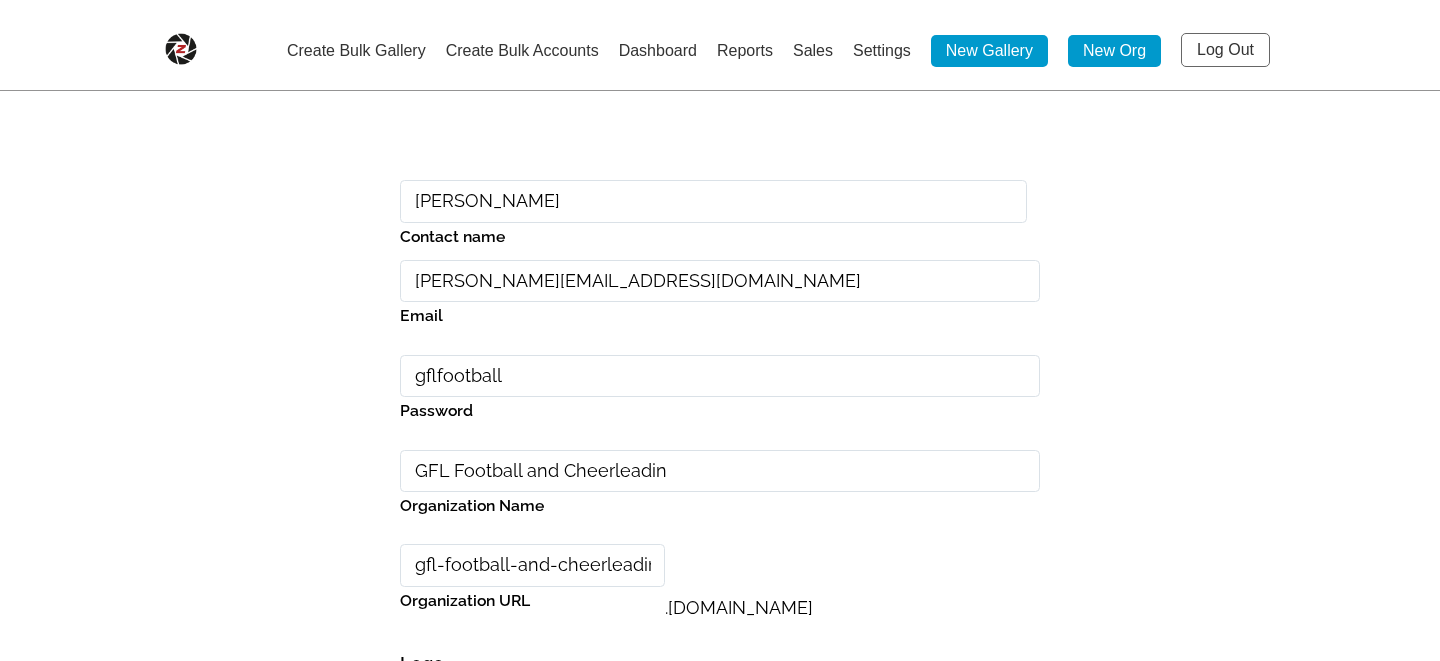 type on "GFL Football and Cheerleading" 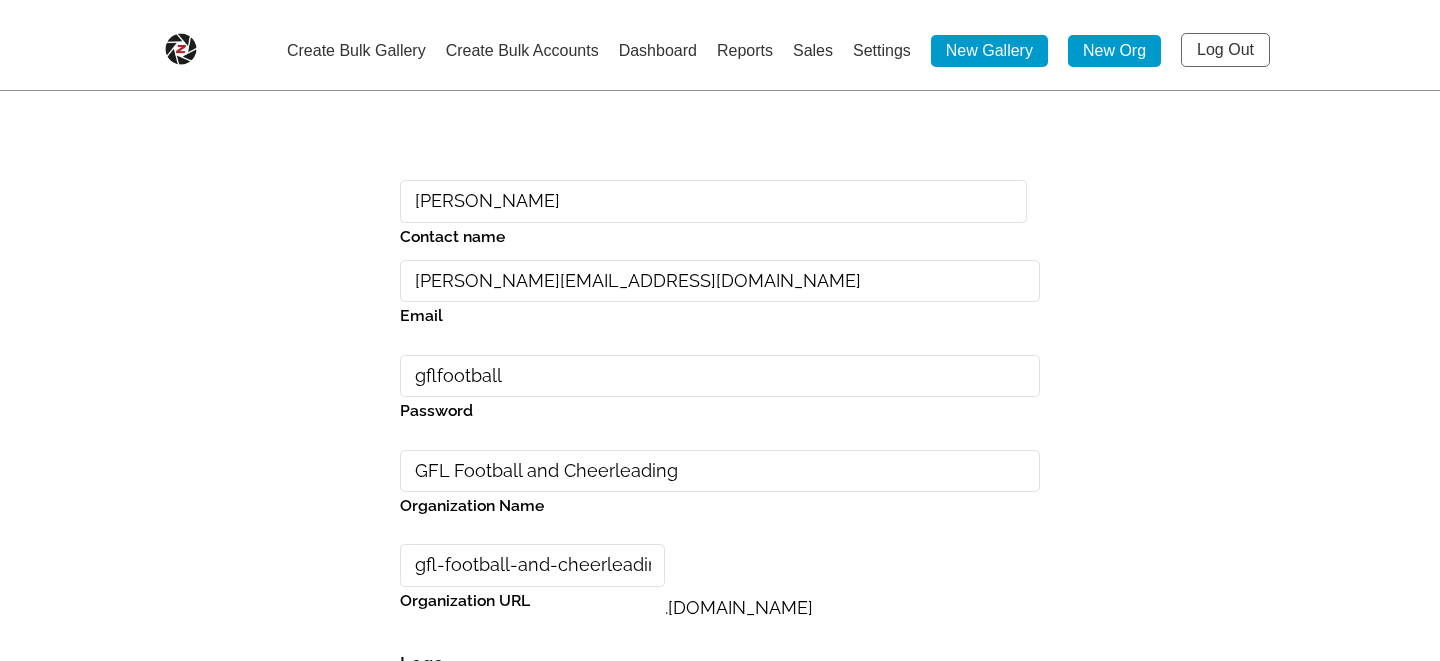 type on "gfl-football-and-cheerleading" 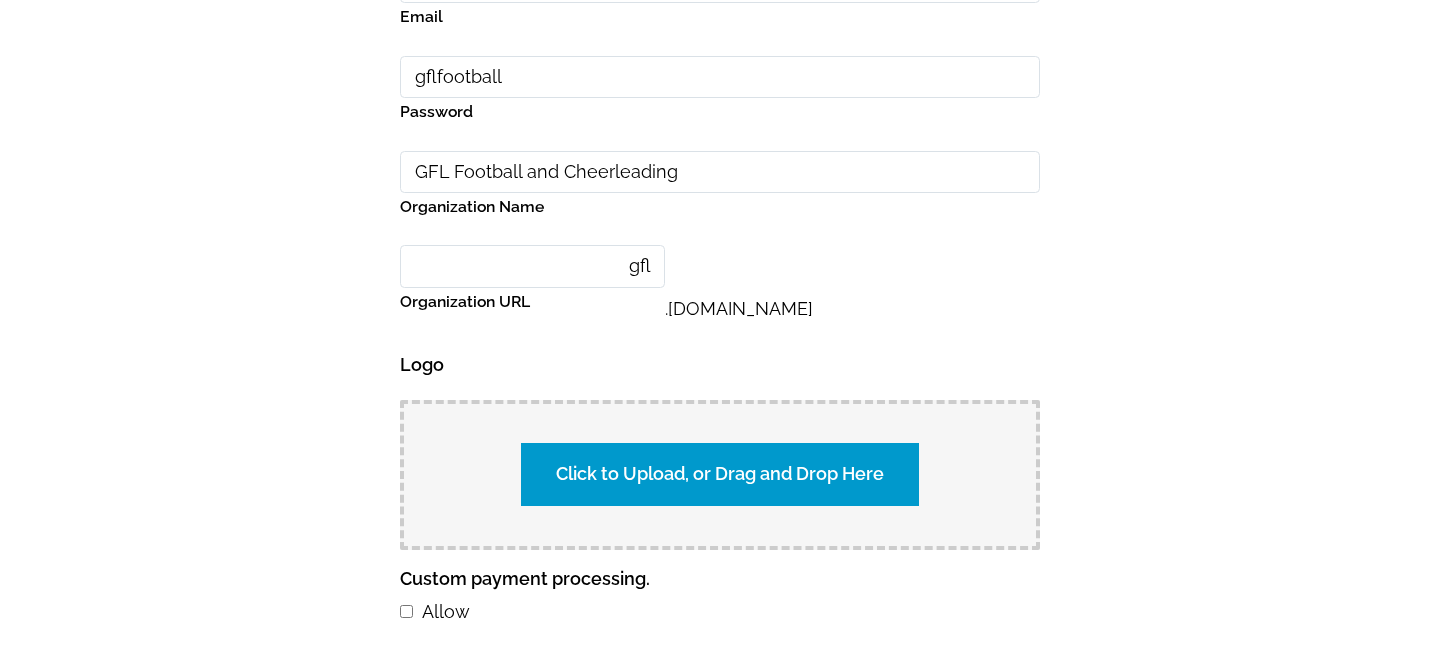 scroll, scrollTop: 301, scrollLeft: 0, axis: vertical 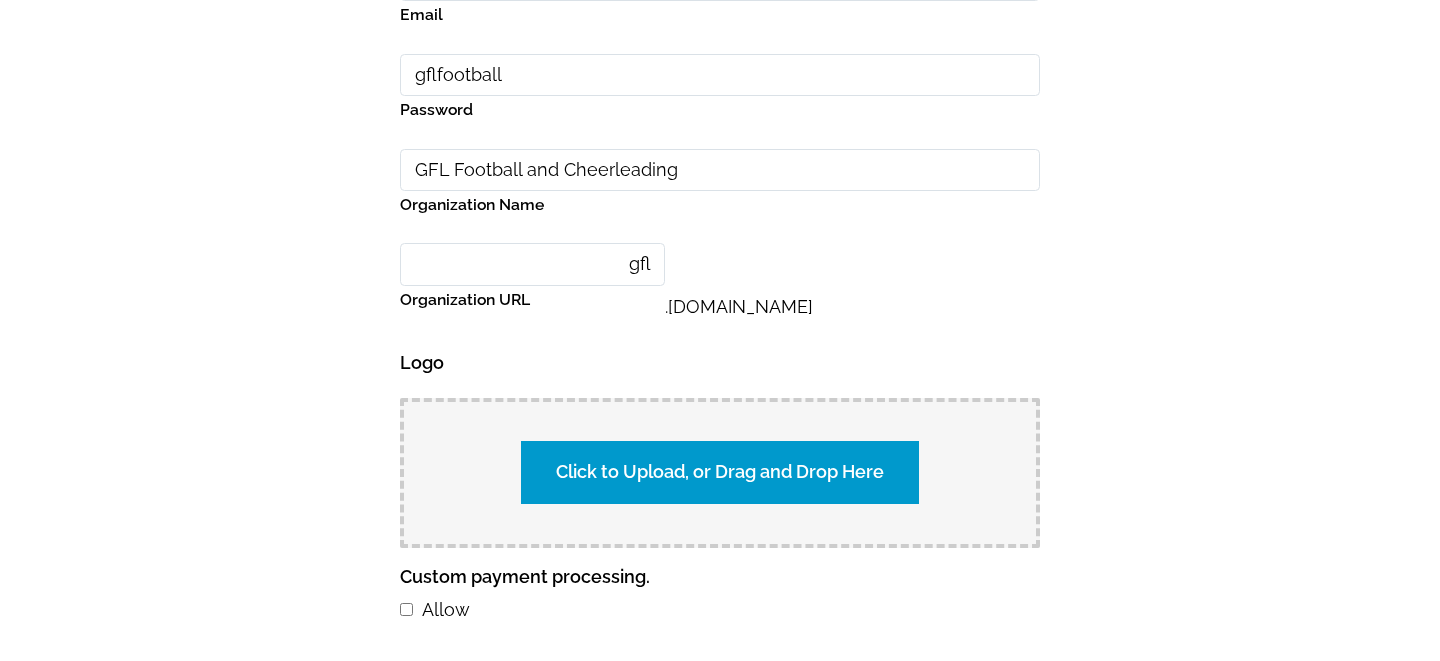 type on "gfl" 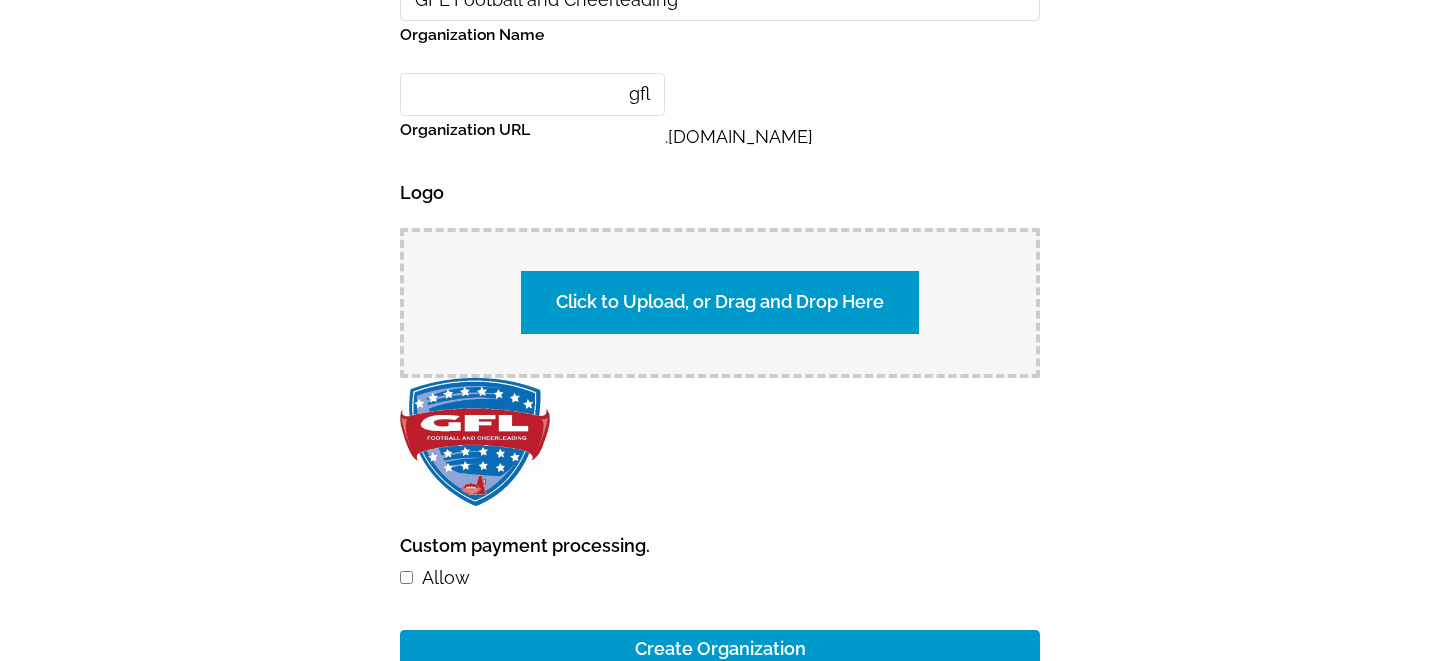 scroll, scrollTop: 739, scrollLeft: 0, axis: vertical 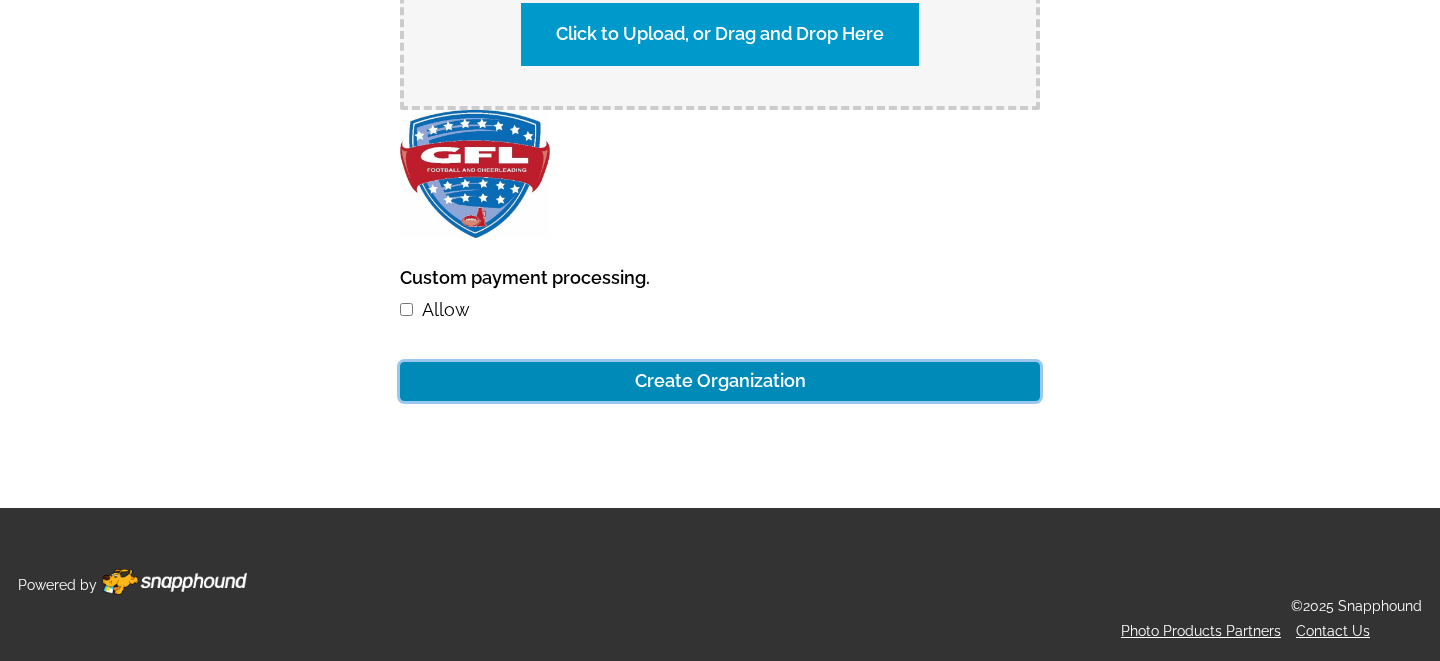 click on "Create Organization" at bounding box center (720, 381) 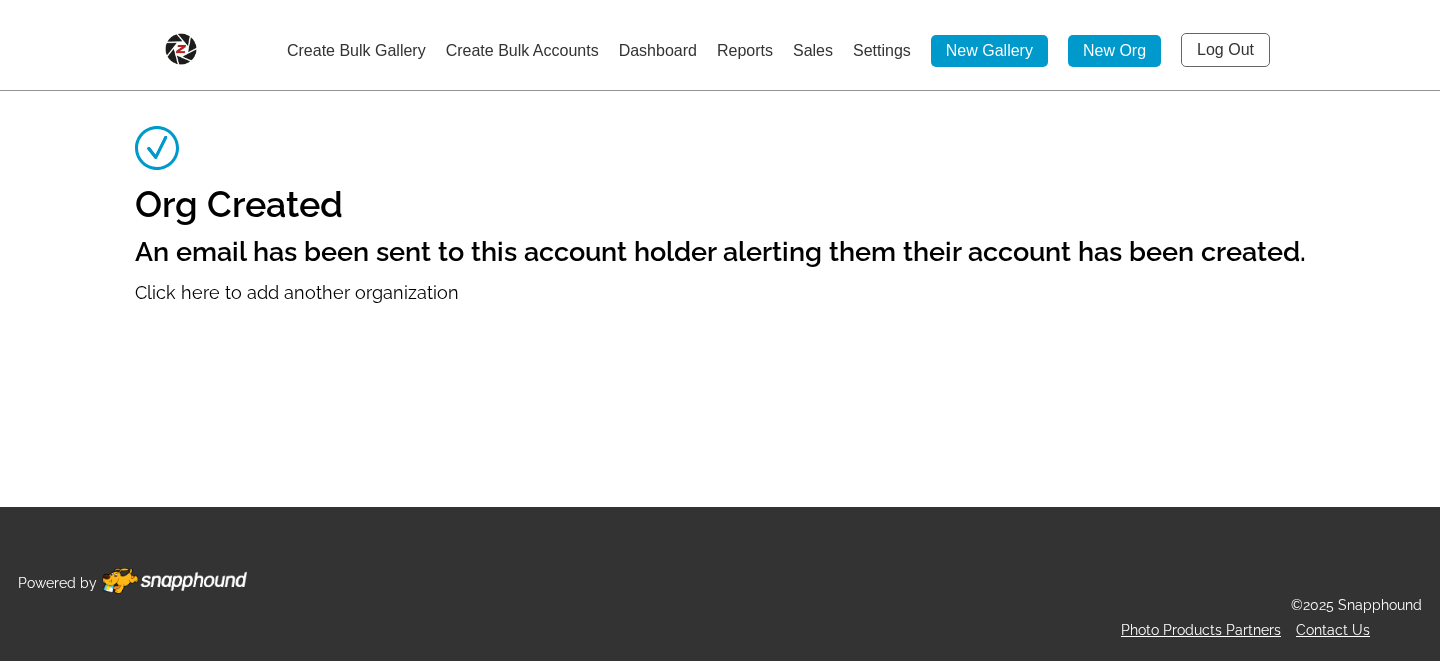 scroll, scrollTop: 0, scrollLeft: 0, axis: both 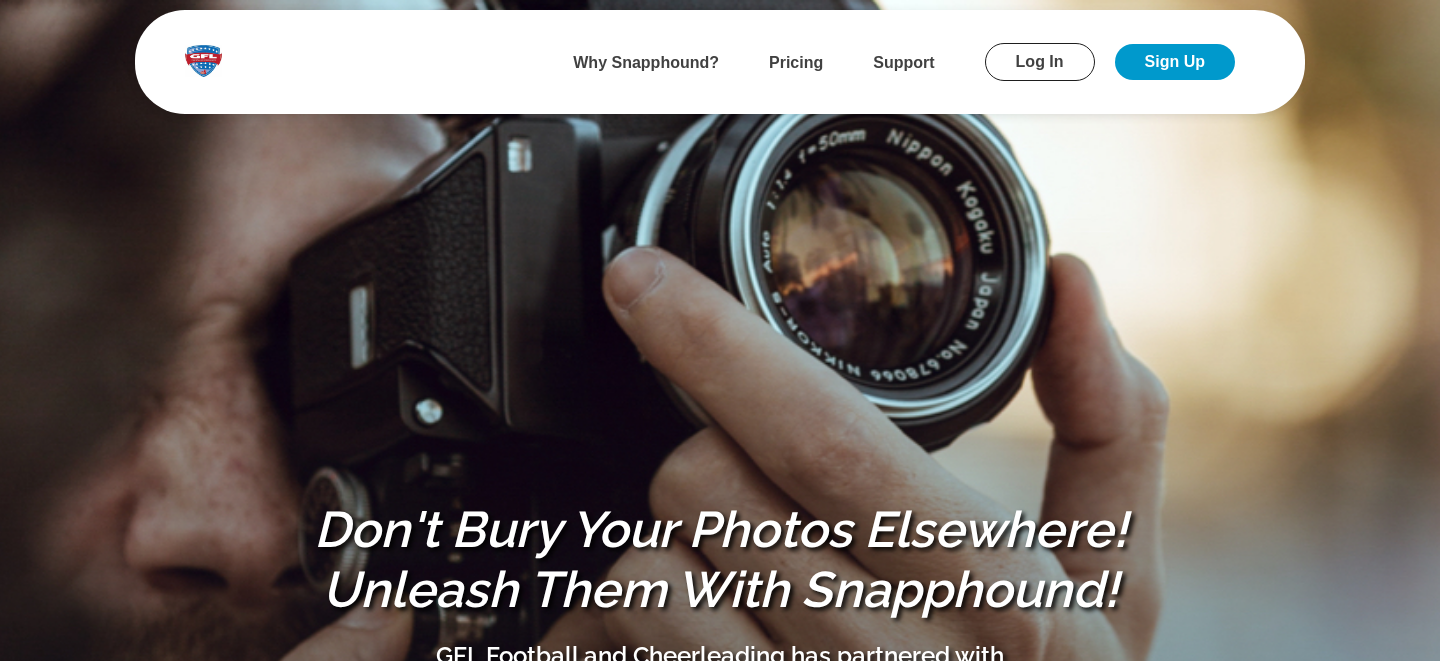 click on "Log In" at bounding box center (1040, 62) 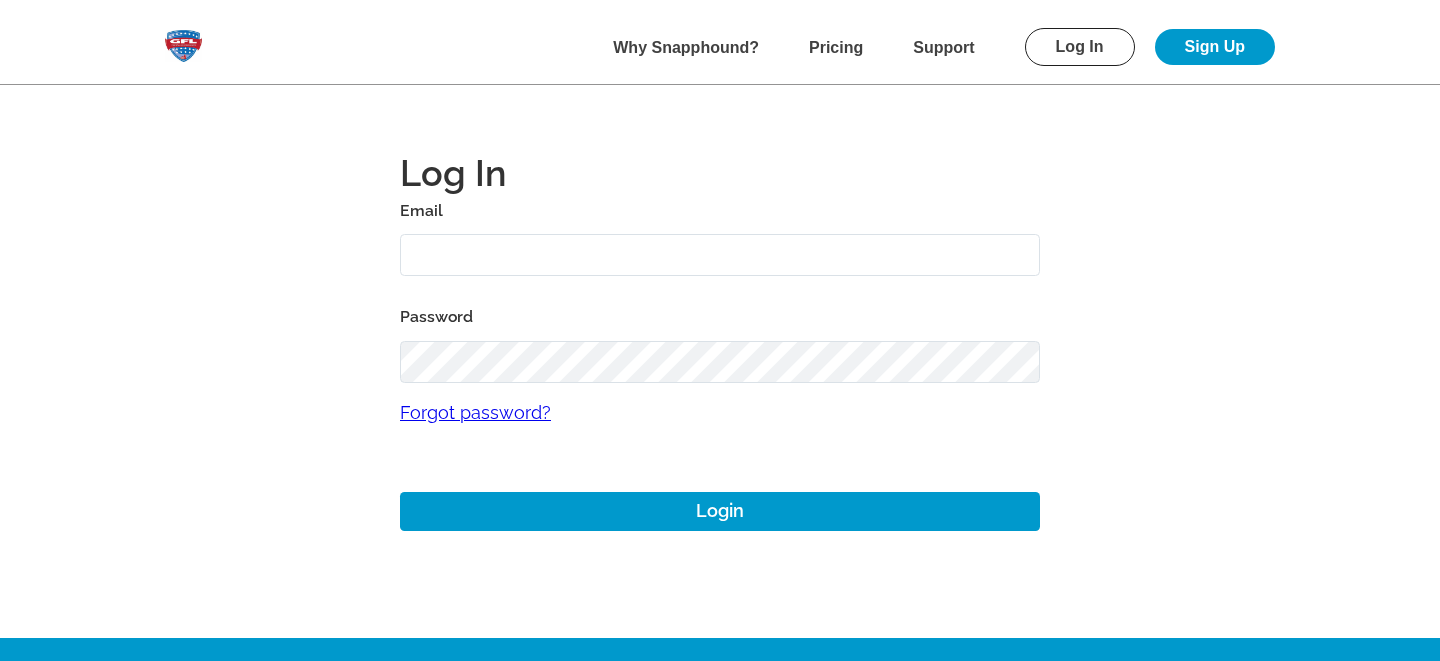 click at bounding box center [720, 255] 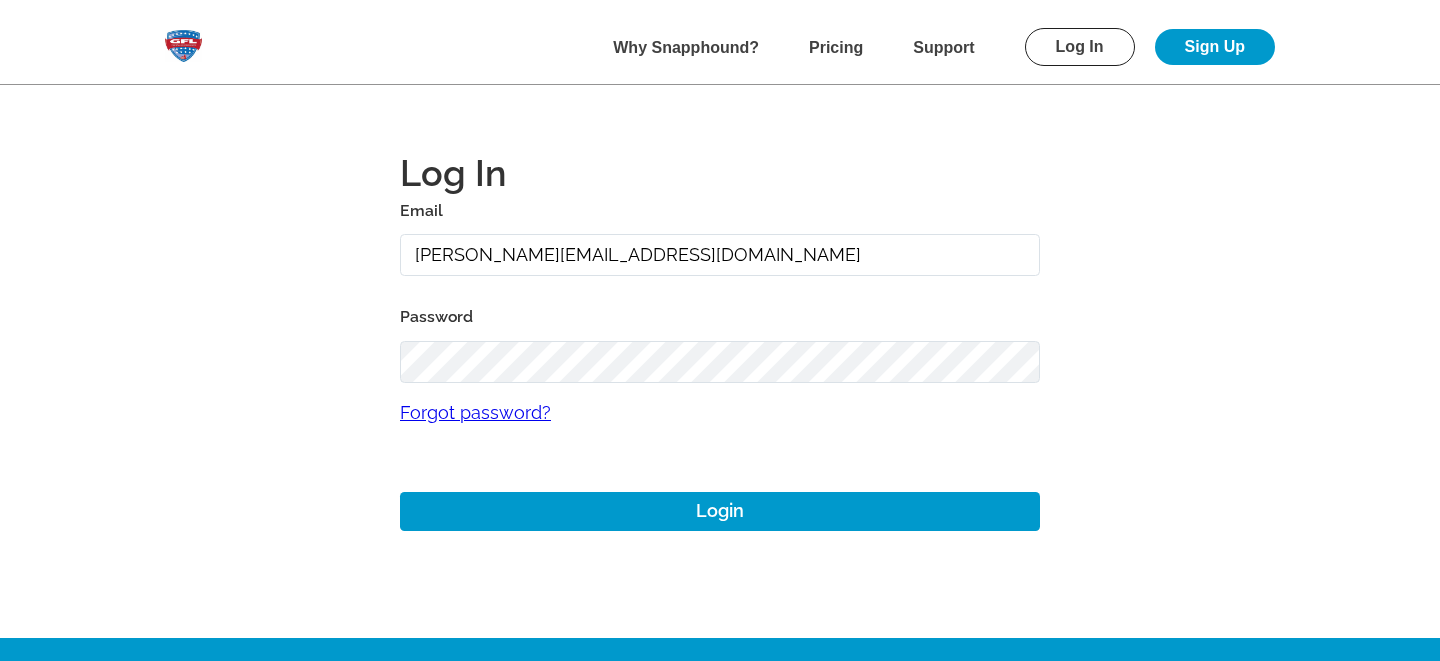 type on "[PERSON_NAME][EMAIL_ADDRESS][DOMAIN_NAME]" 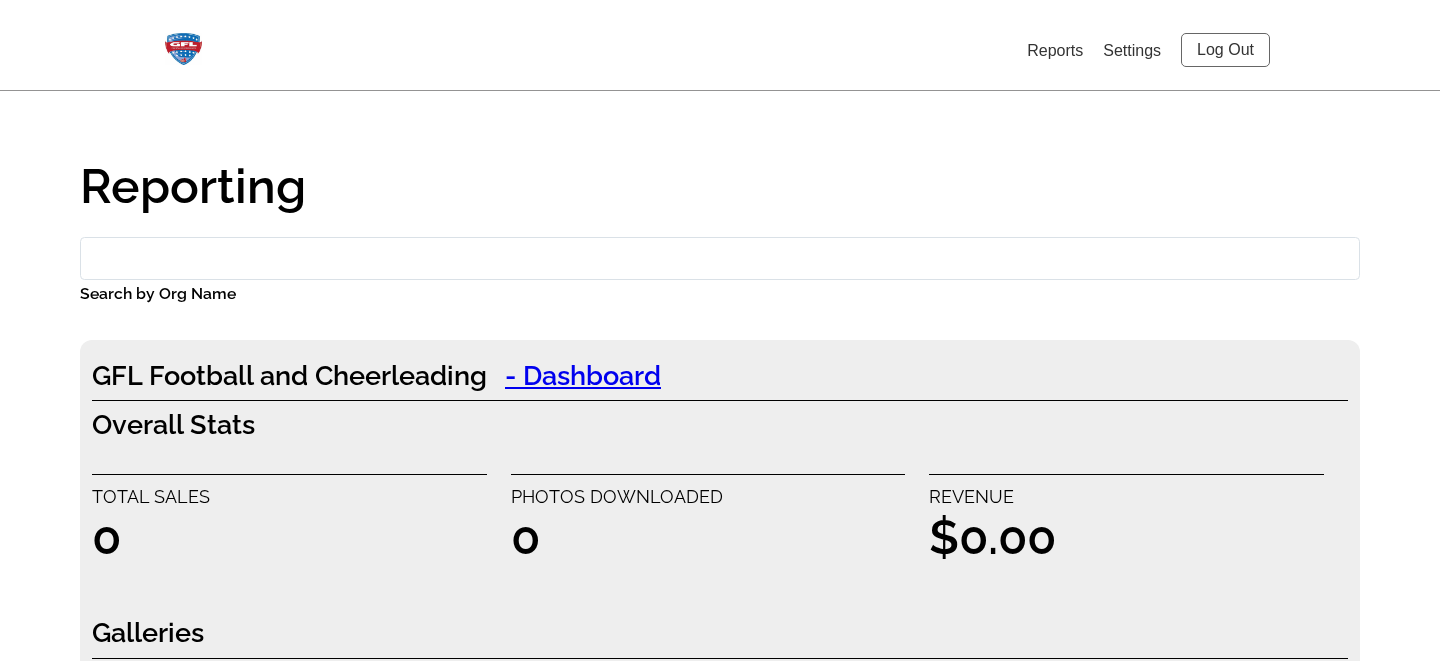 click on "Settings" at bounding box center [1132, 50] 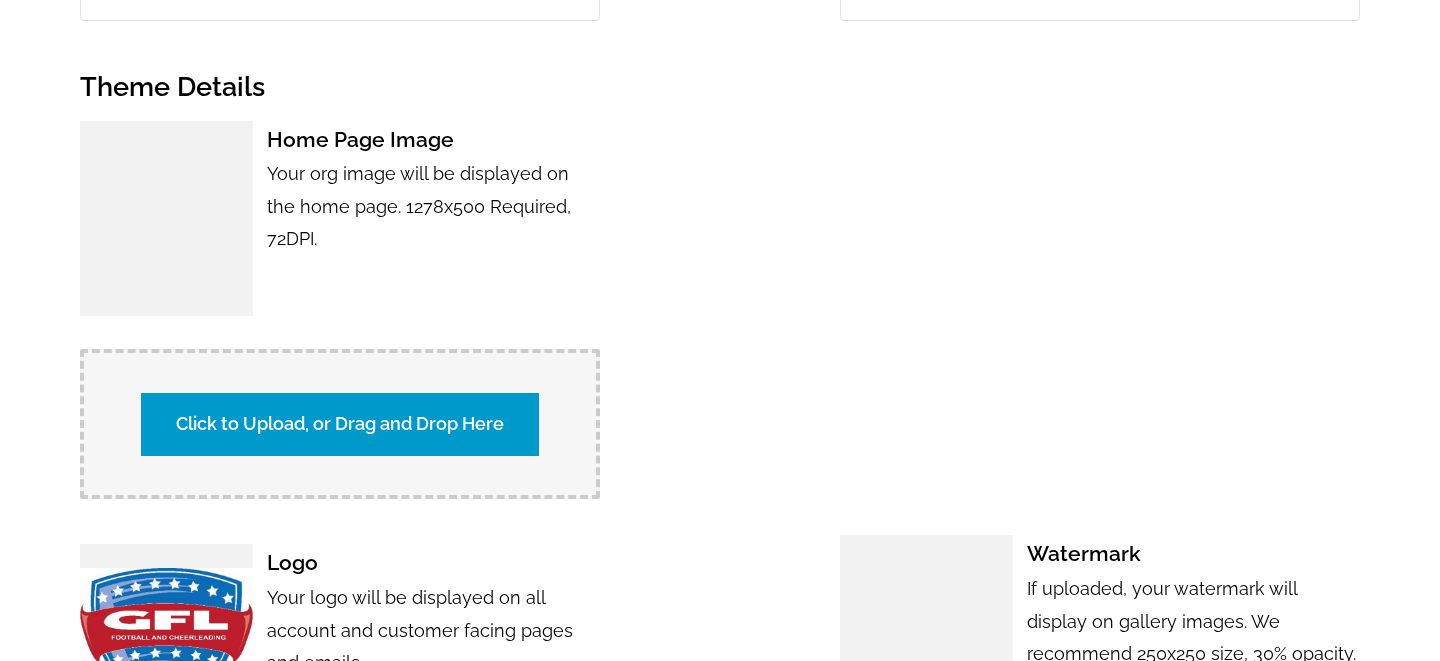 scroll, scrollTop: 0, scrollLeft: 0, axis: both 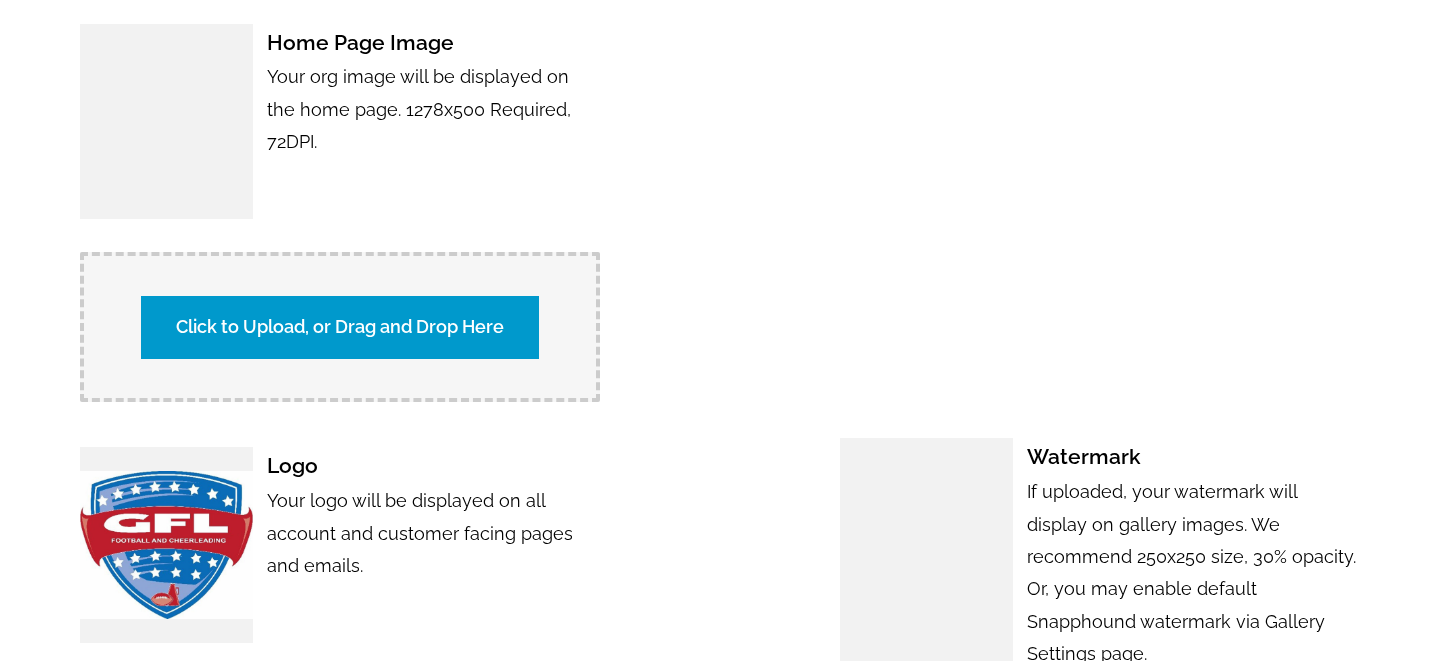 click on "Click to Upload, or Drag and Drop Here" at bounding box center (340, 327) 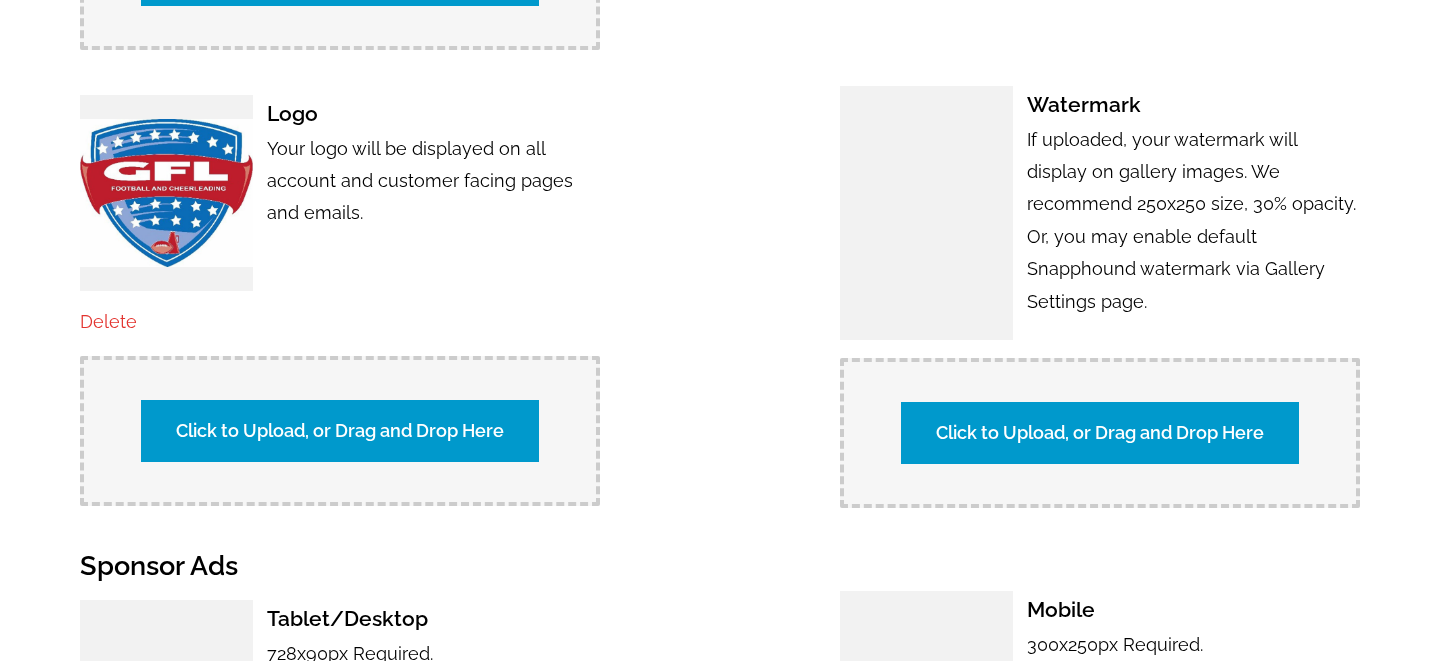 scroll, scrollTop: 2545, scrollLeft: 0, axis: vertical 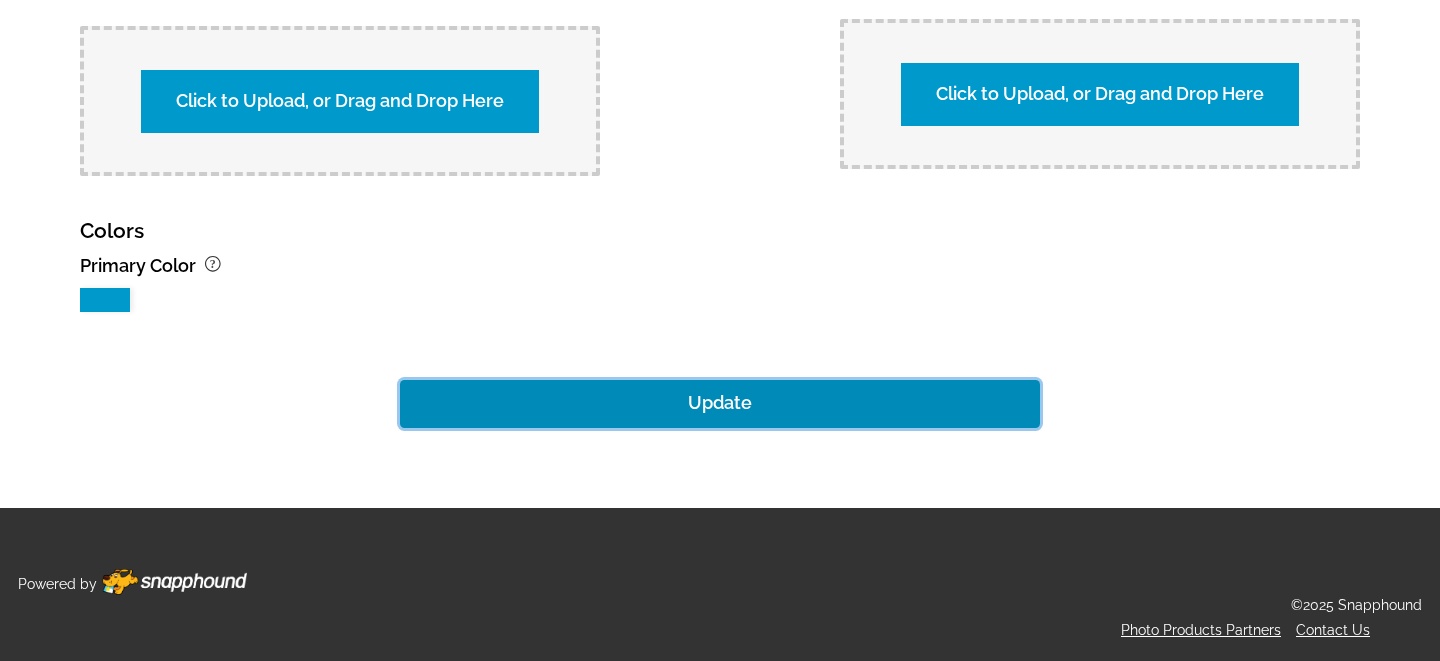 click on "Update" at bounding box center [720, 404] 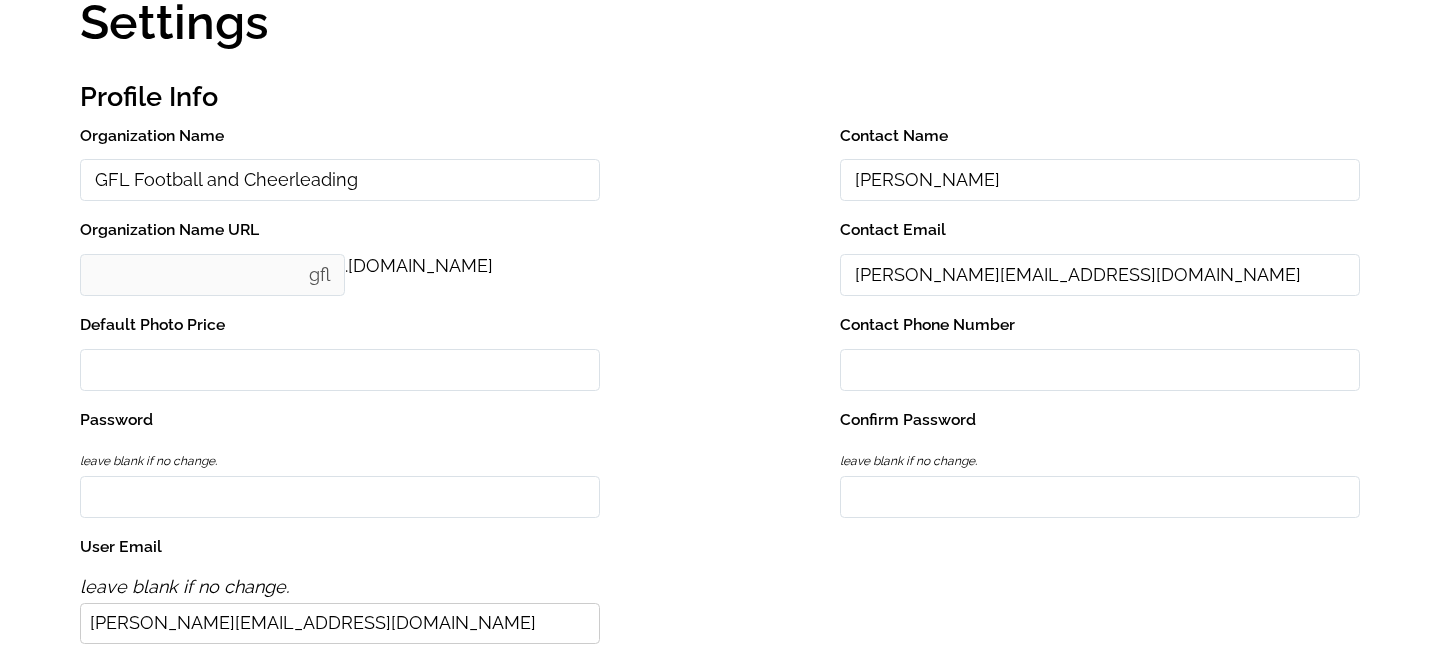 scroll, scrollTop: 0, scrollLeft: 0, axis: both 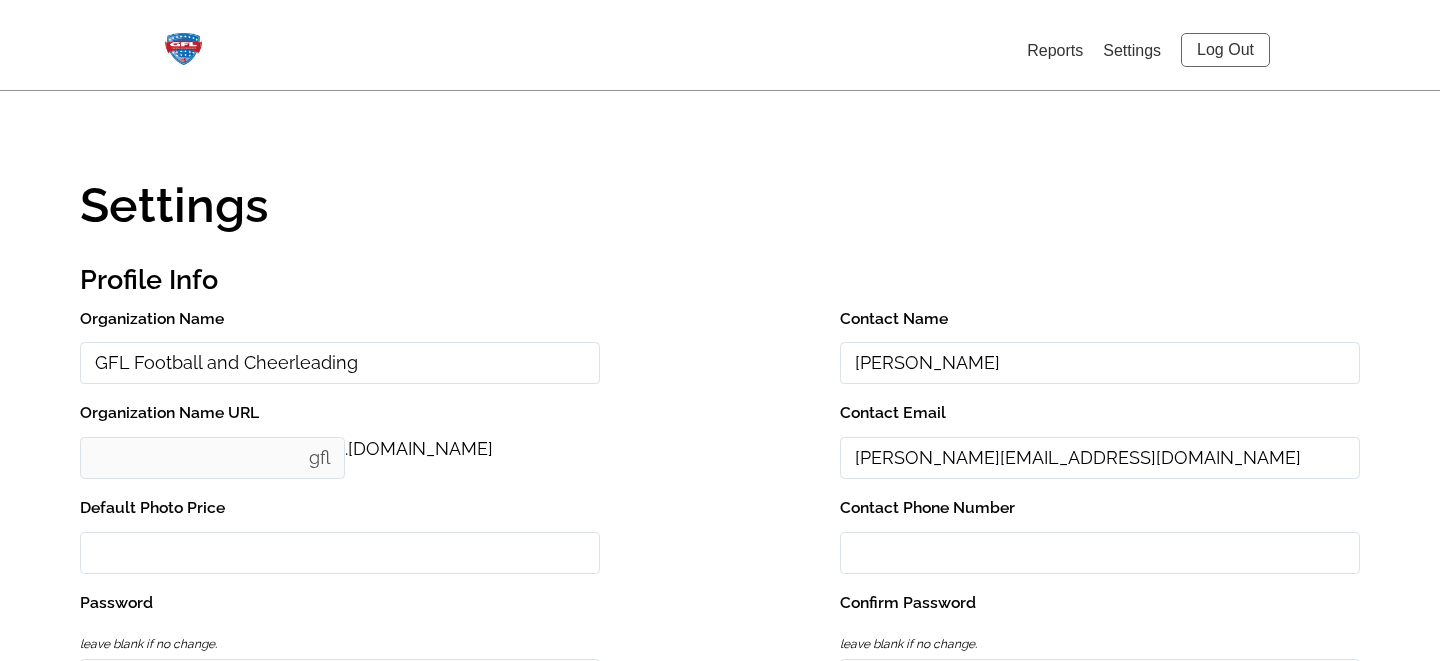 click on "Log Out" at bounding box center [1225, 50] 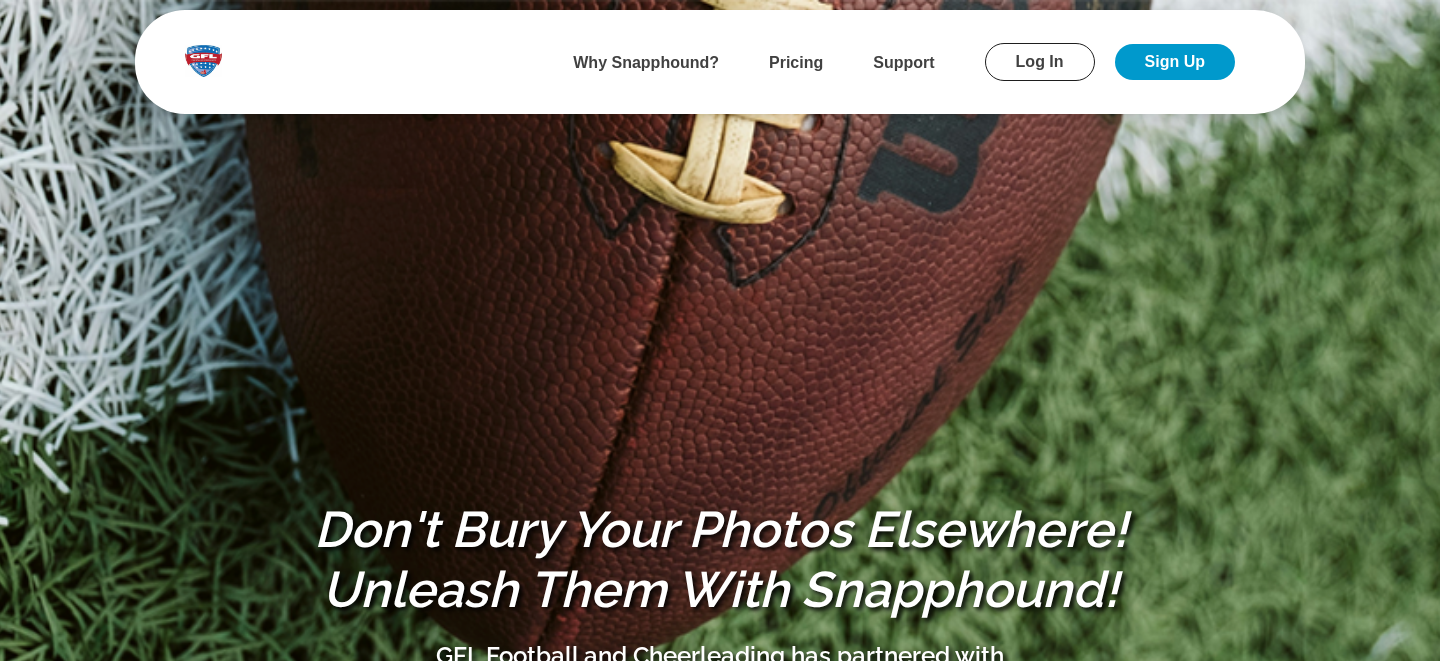 scroll, scrollTop: 0, scrollLeft: 0, axis: both 